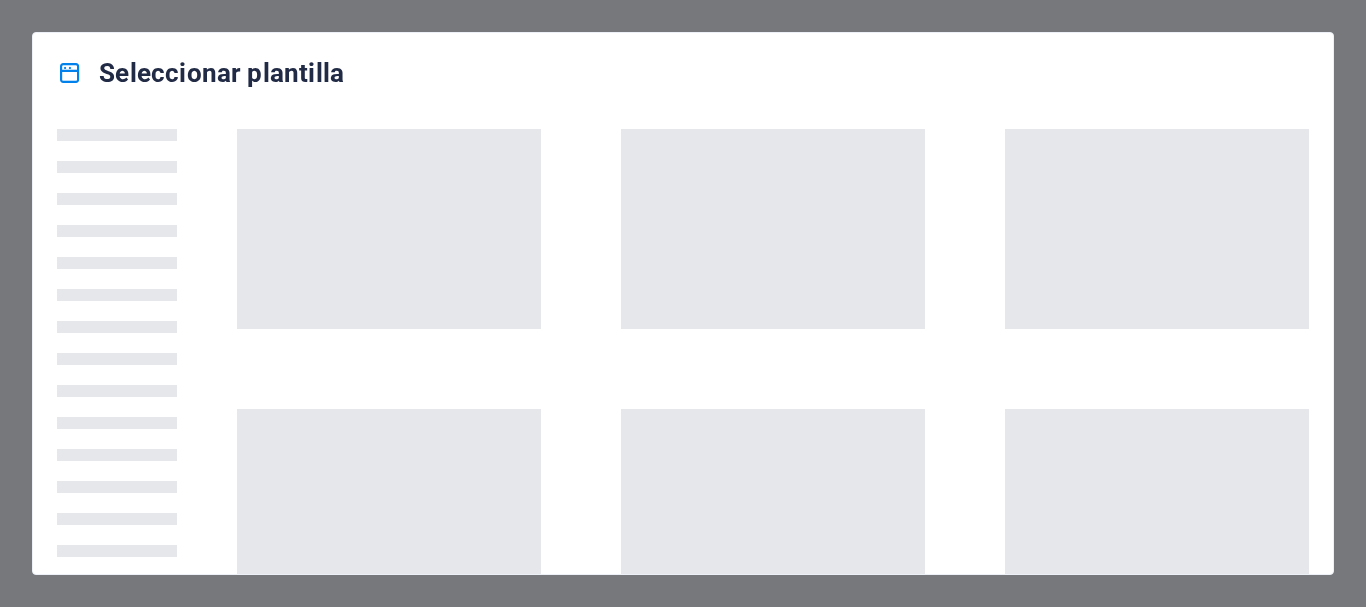 scroll, scrollTop: 0, scrollLeft: 0, axis: both 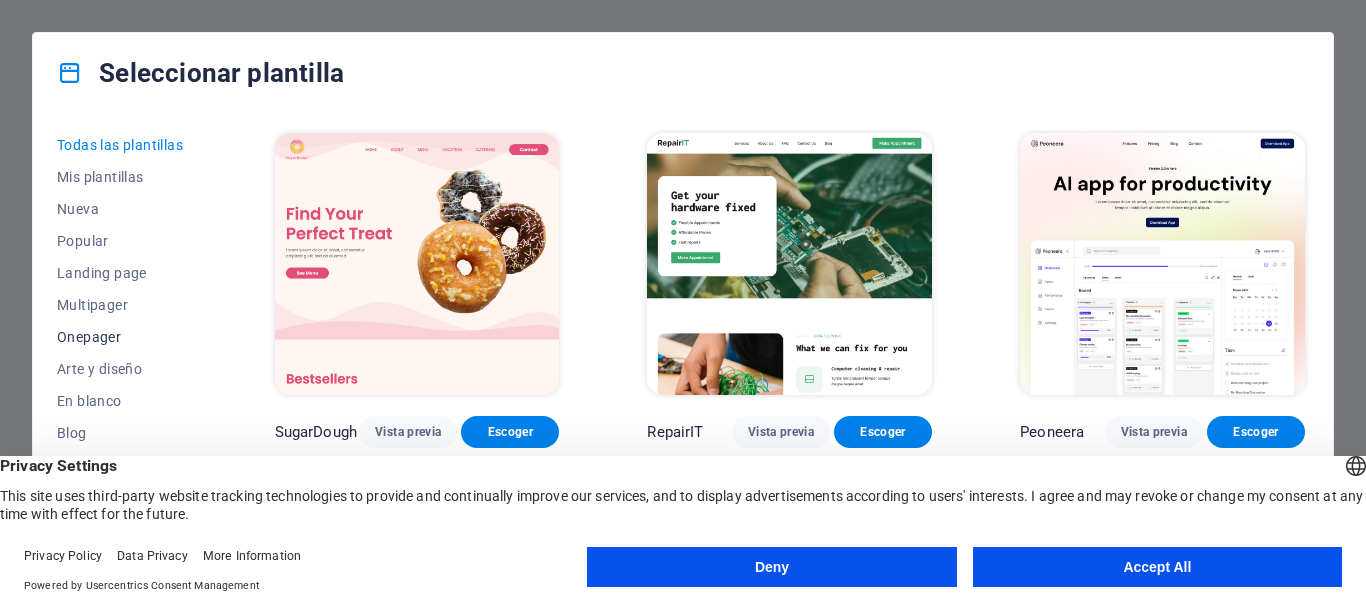 click on "Onepager" at bounding box center (122, 337) 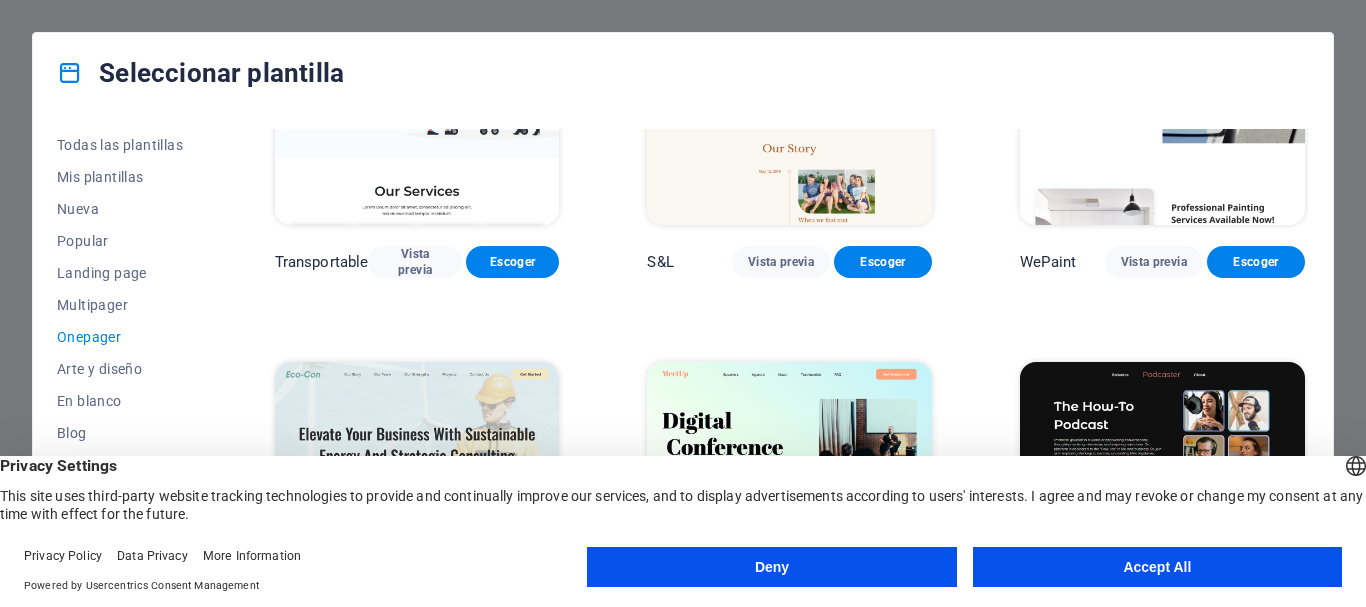 scroll, scrollTop: 200, scrollLeft: 0, axis: vertical 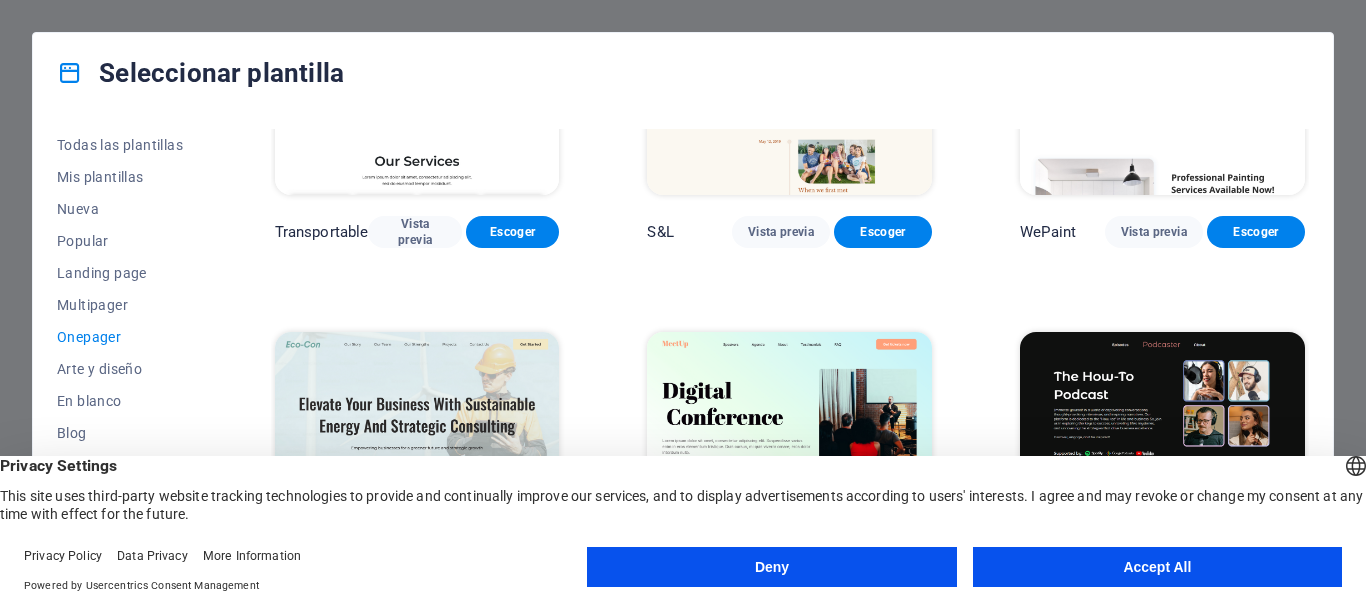 click on "Accept All" at bounding box center (1157, 567) 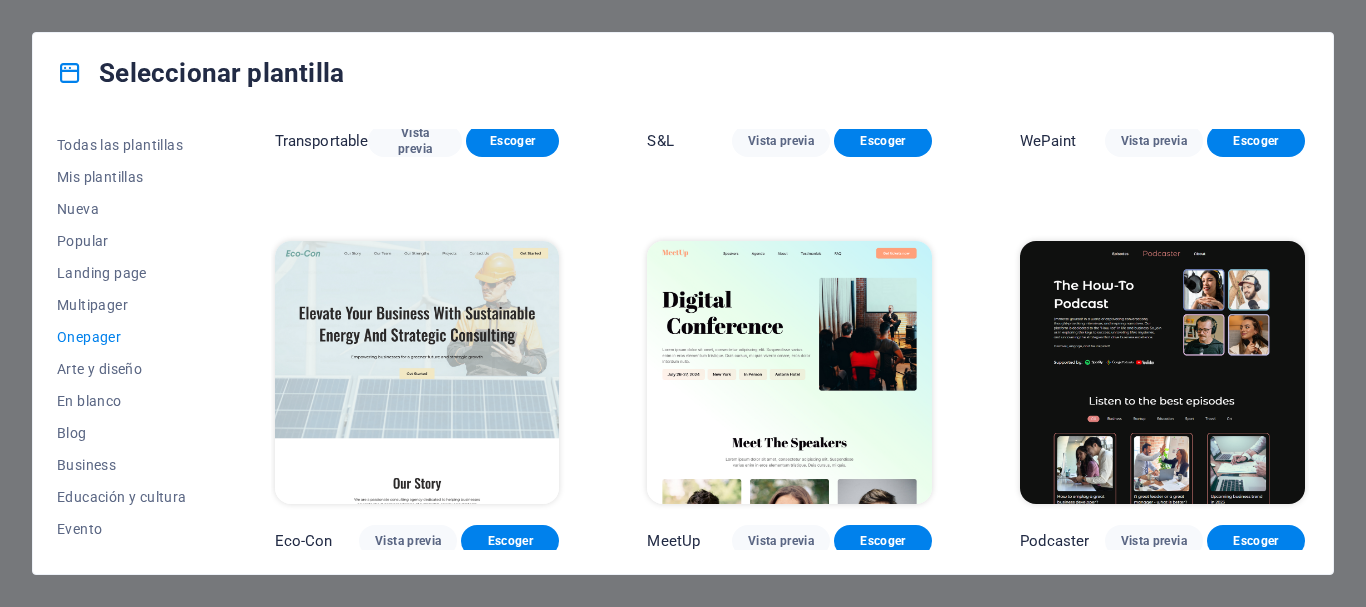 scroll, scrollTop: 400, scrollLeft: 0, axis: vertical 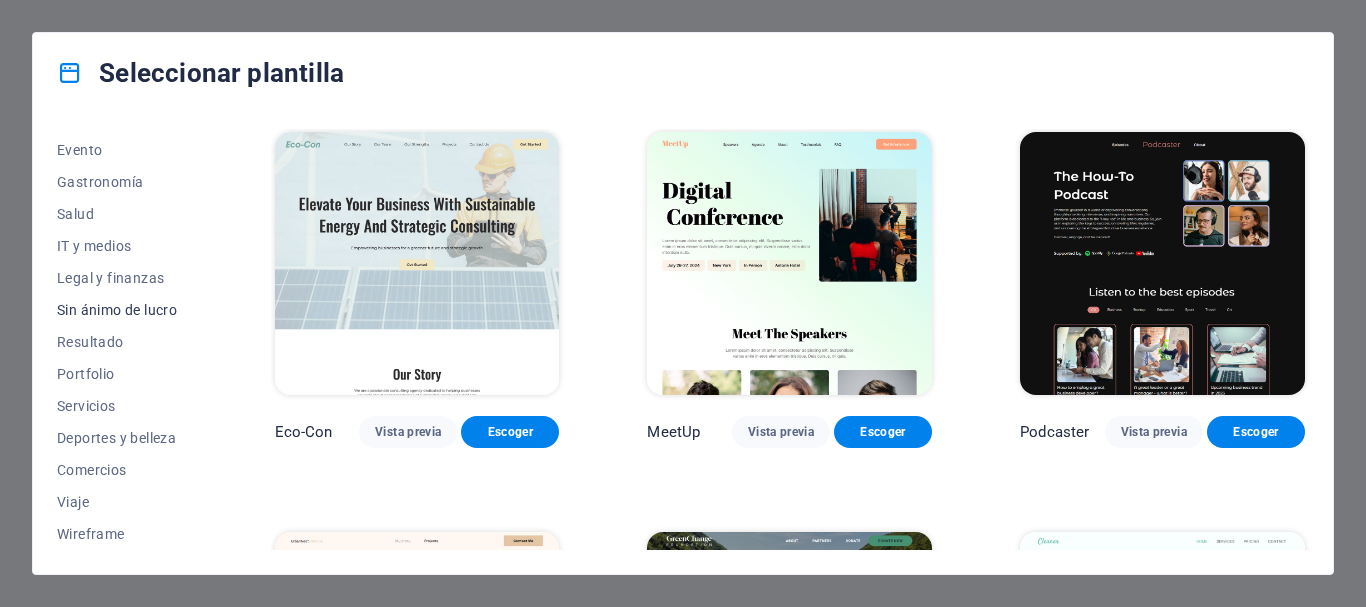 click on "Sin ánimo de lucro" at bounding box center [122, 310] 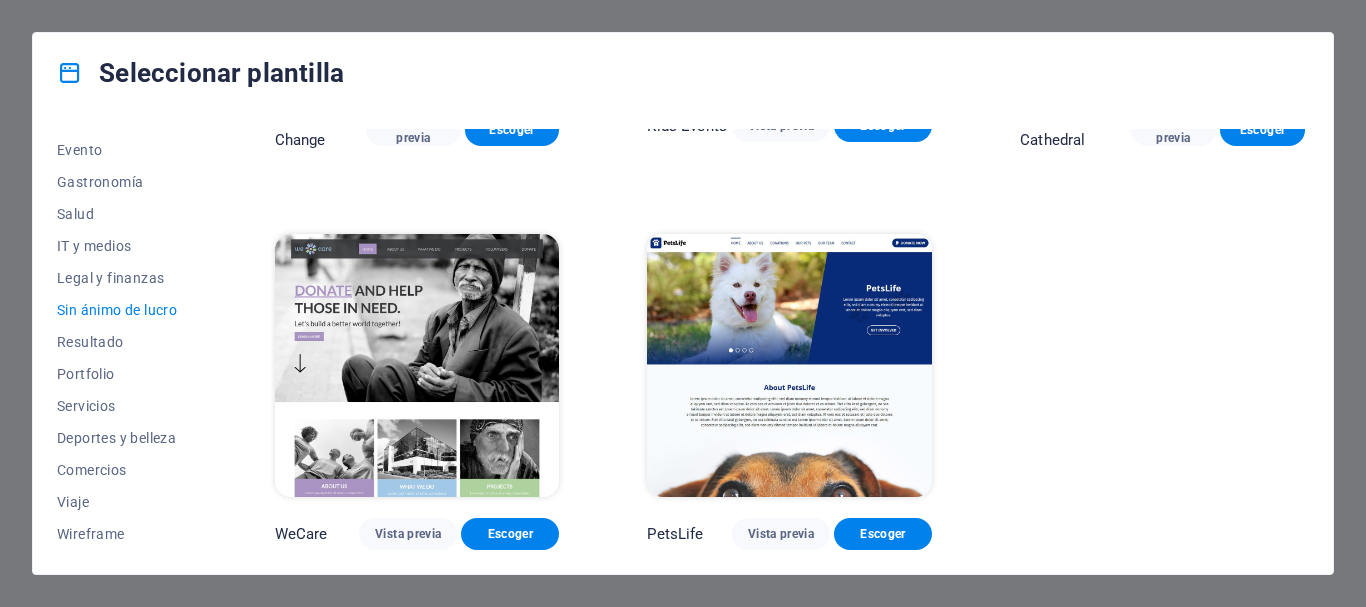 scroll, scrollTop: 0, scrollLeft: 0, axis: both 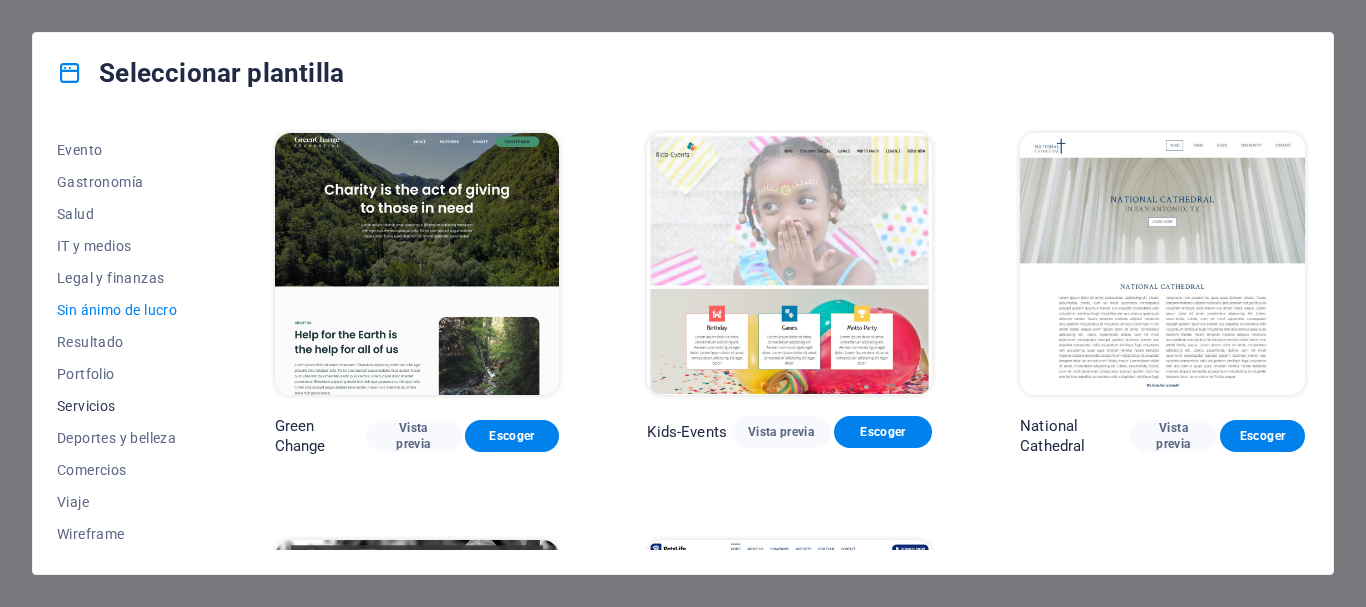 click on "Servicios" at bounding box center [122, 406] 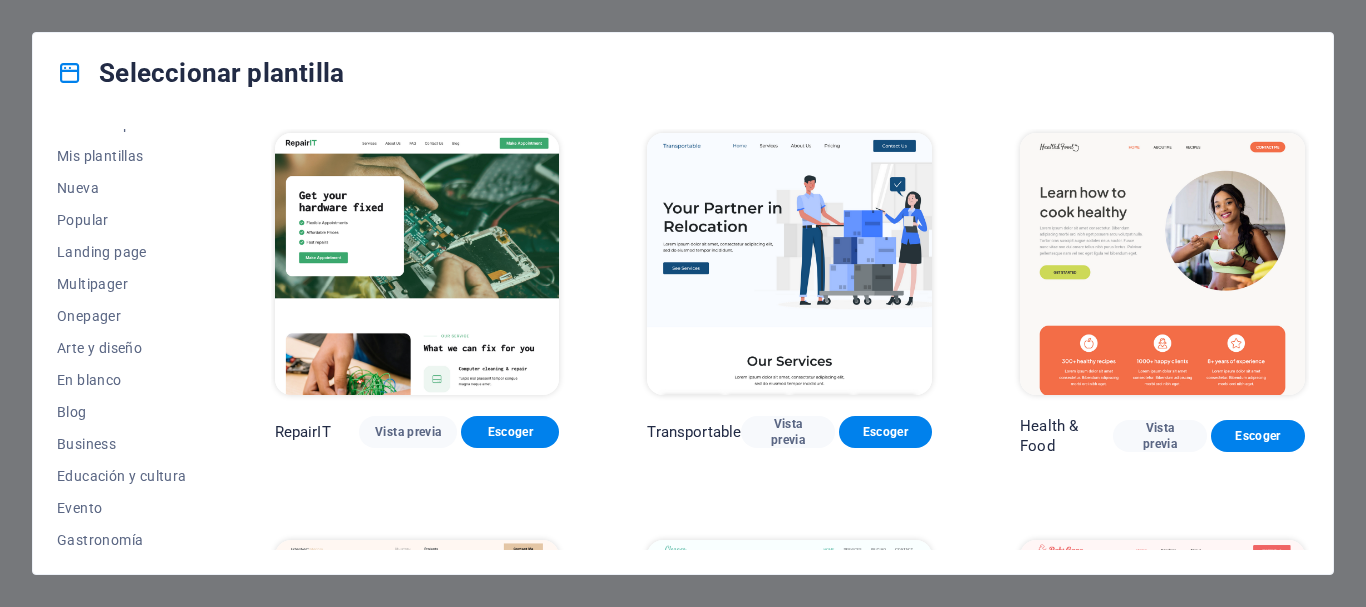 scroll, scrollTop: 0, scrollLeft: 0, axis: both 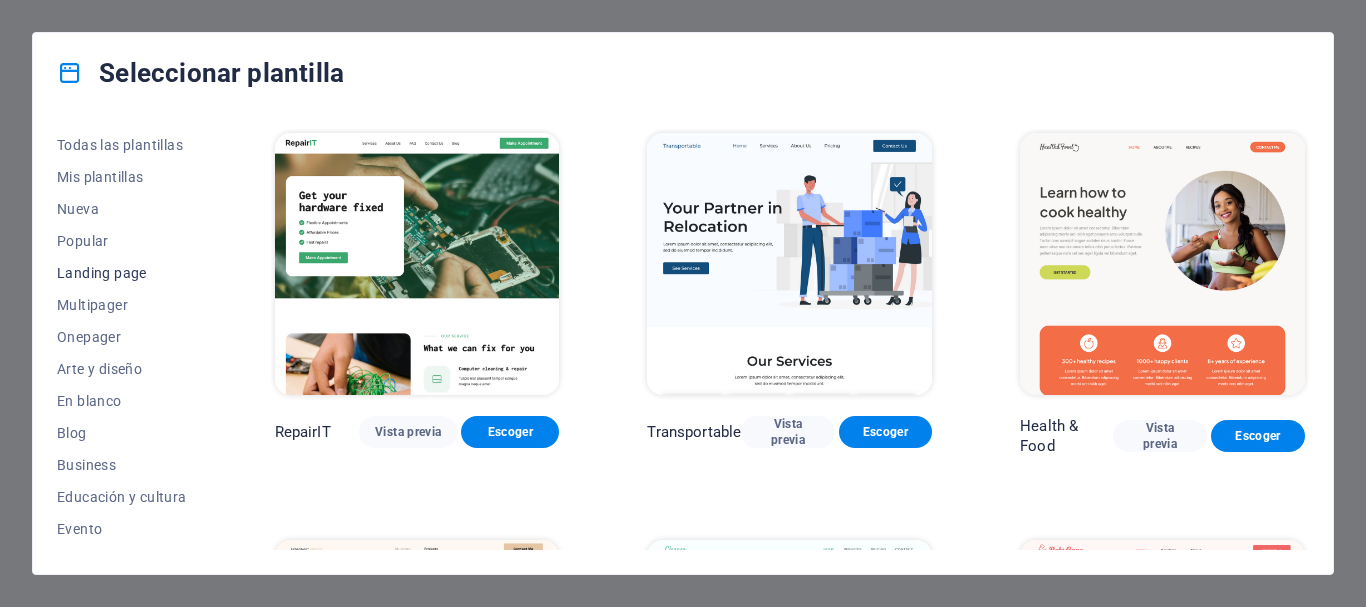 click on "Landing page" at bounding box center [122, 273] 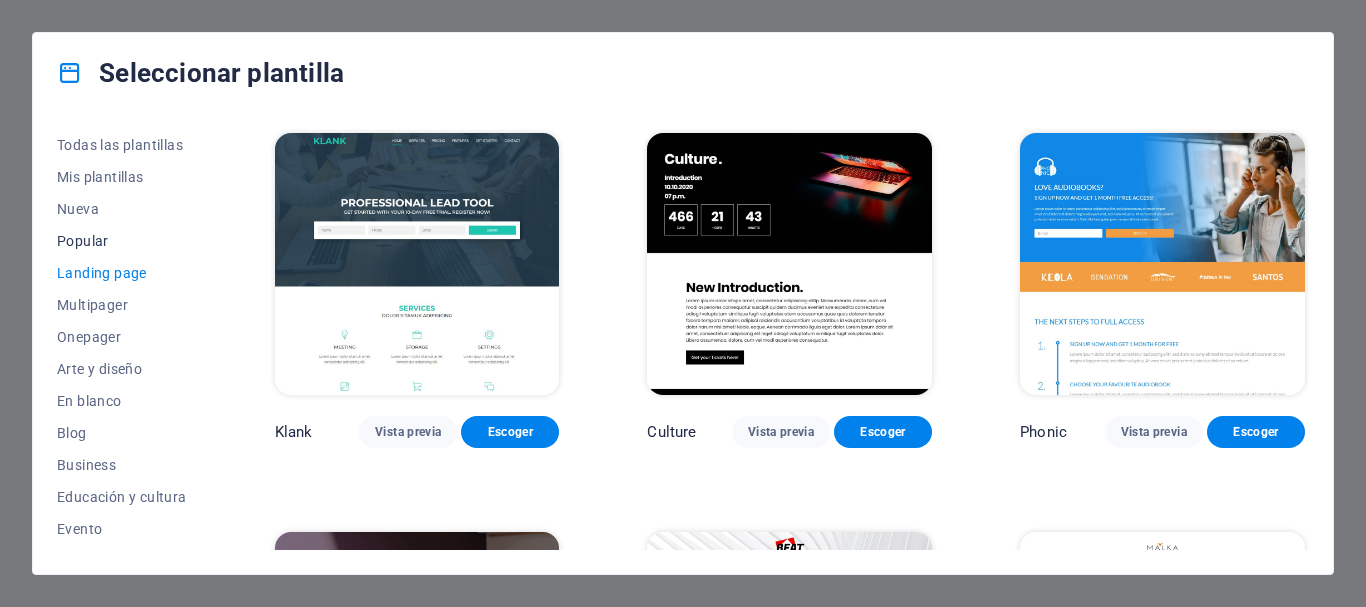 click on "Popular" at bounding box center [122, 241] 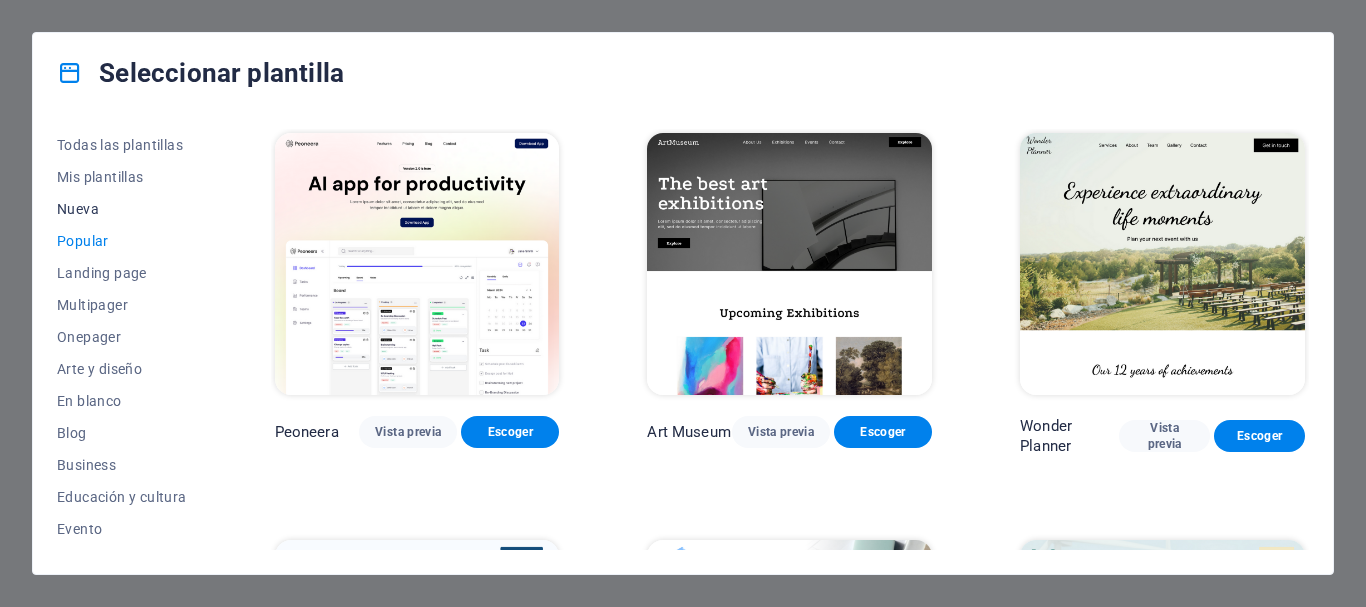 click on "Nueva" at bounding box center (122, 209) 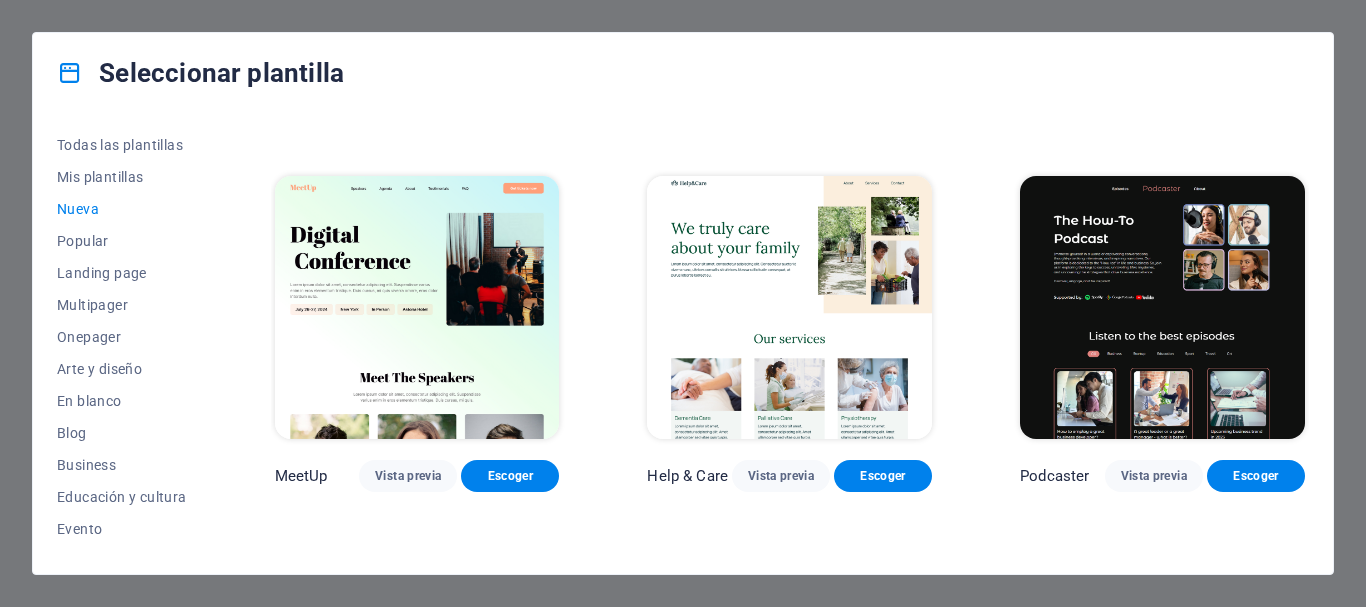 scroll, scrollTop: 1001, scrollLeft: 0, axis: vertical 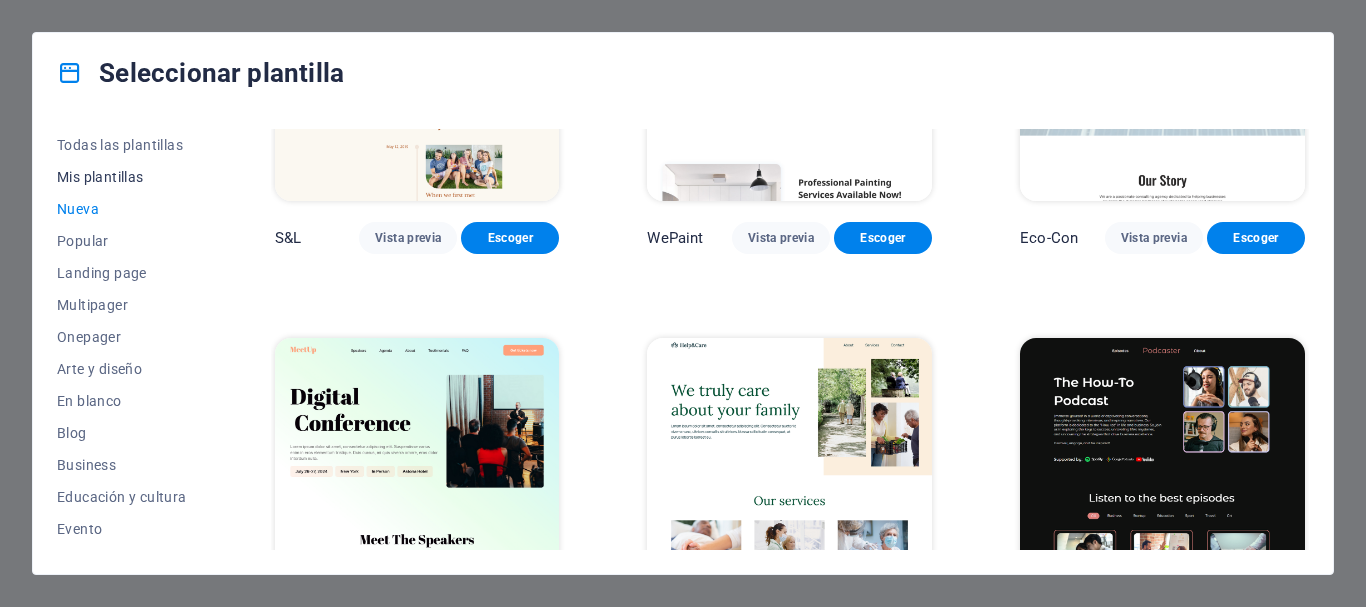 click on "Mis plantillas" at bounding box center (122, 177) 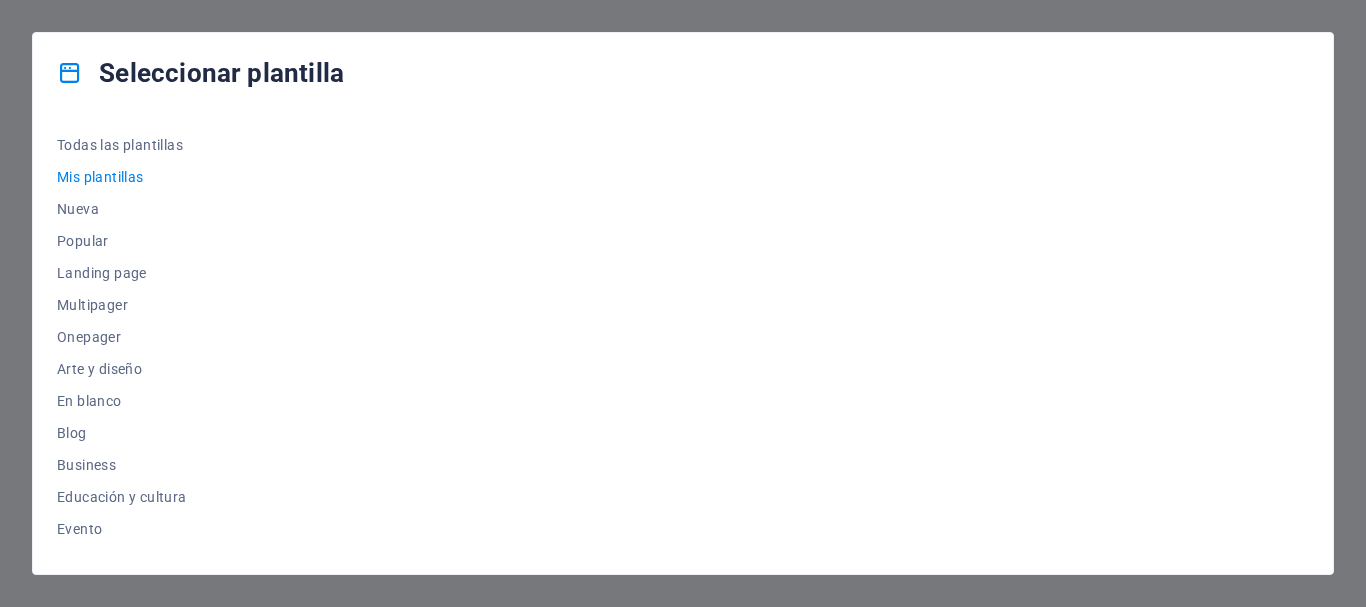 scroll, scrollTop: 0, scrollLeft: 0, axis: both 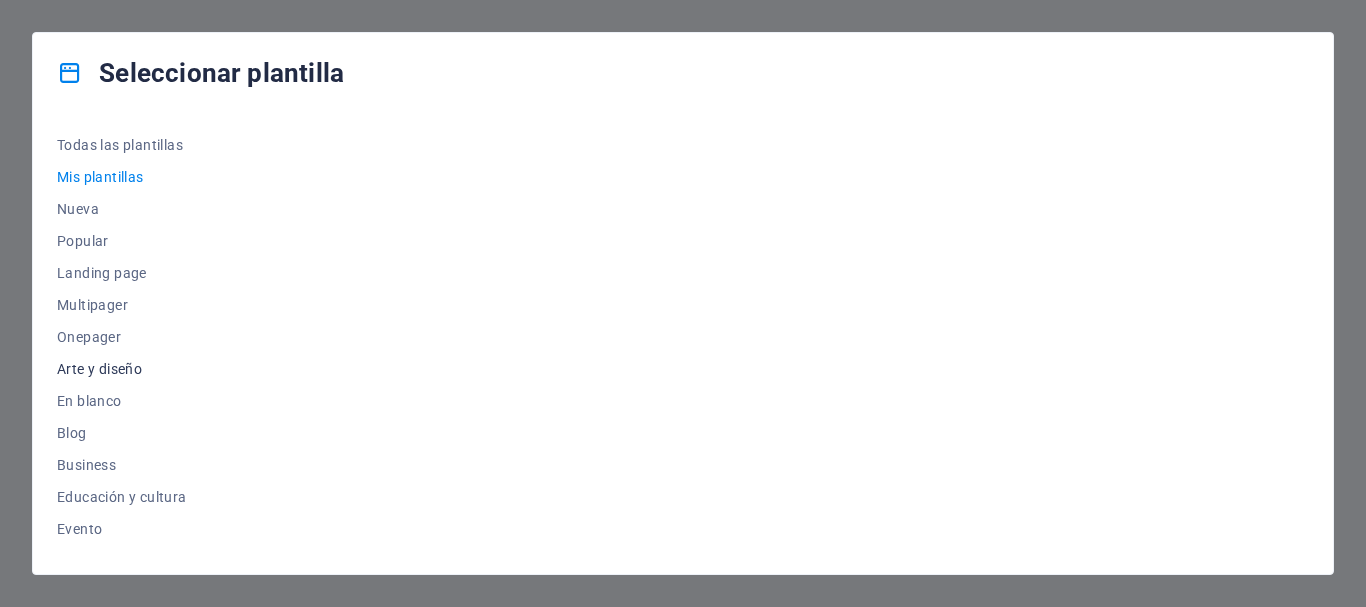 click on "Arte y diseño" at bounding box center [122, 369] 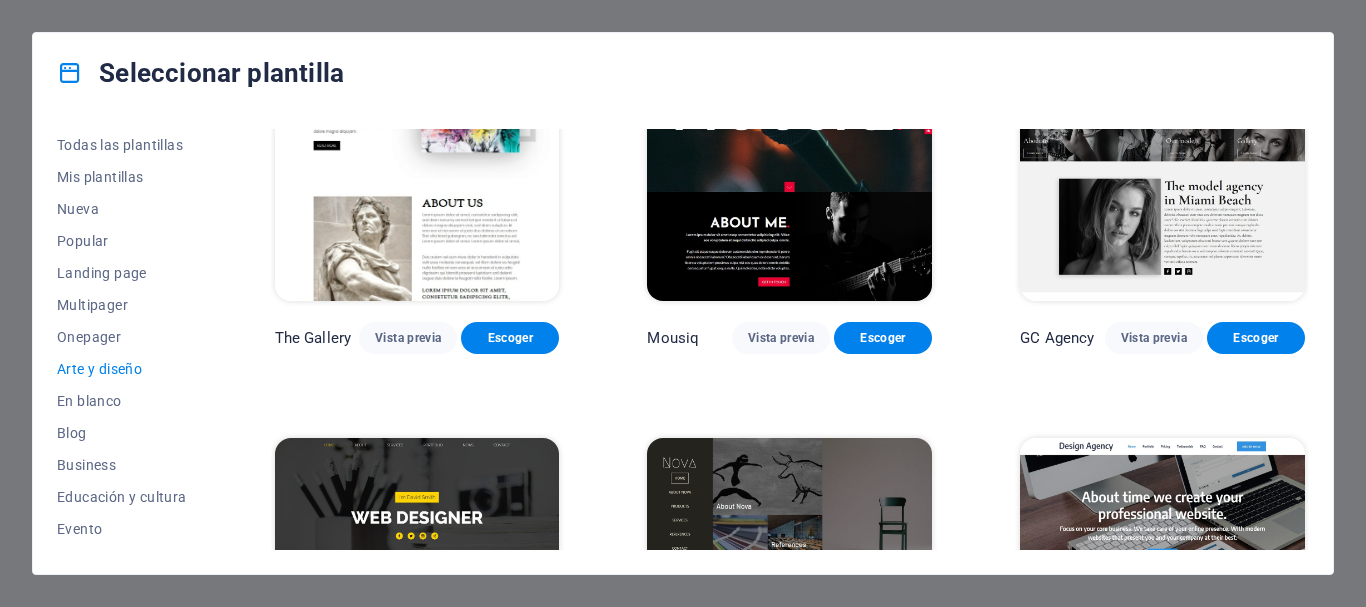 scroll, scrollTop: 701, scrollLeft: 0, axis: vertical 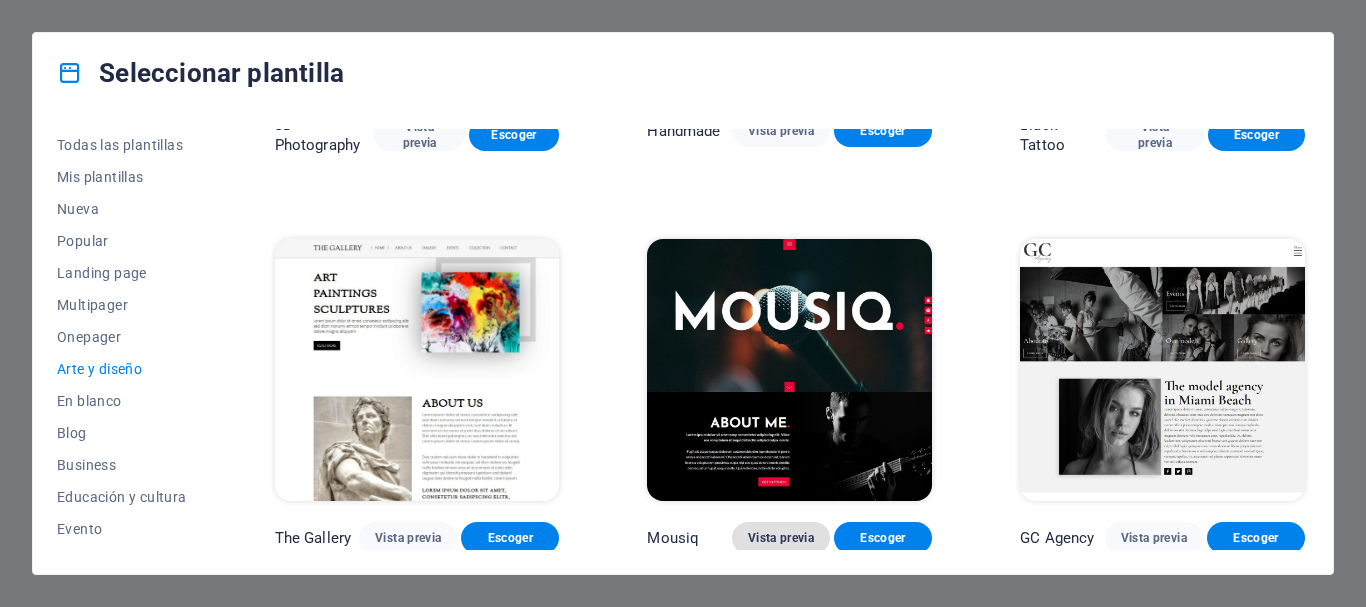 click on "Vista previa" at bounding box center (781, 538) 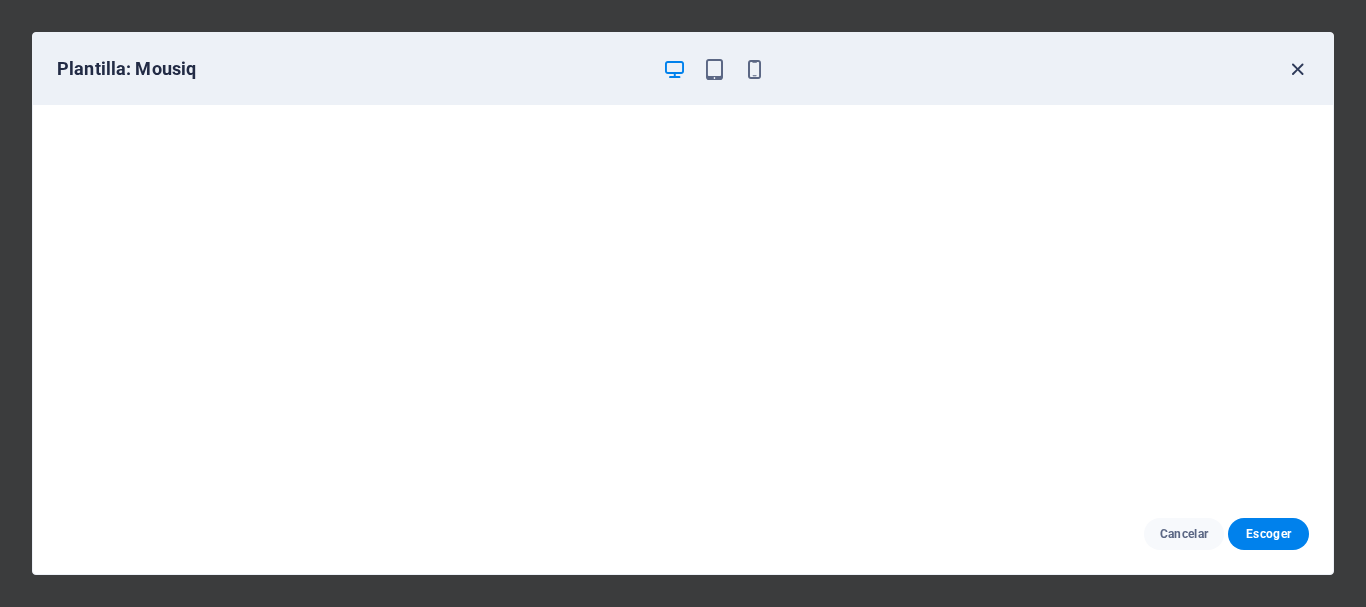 click at bounding box center (1297, 69) 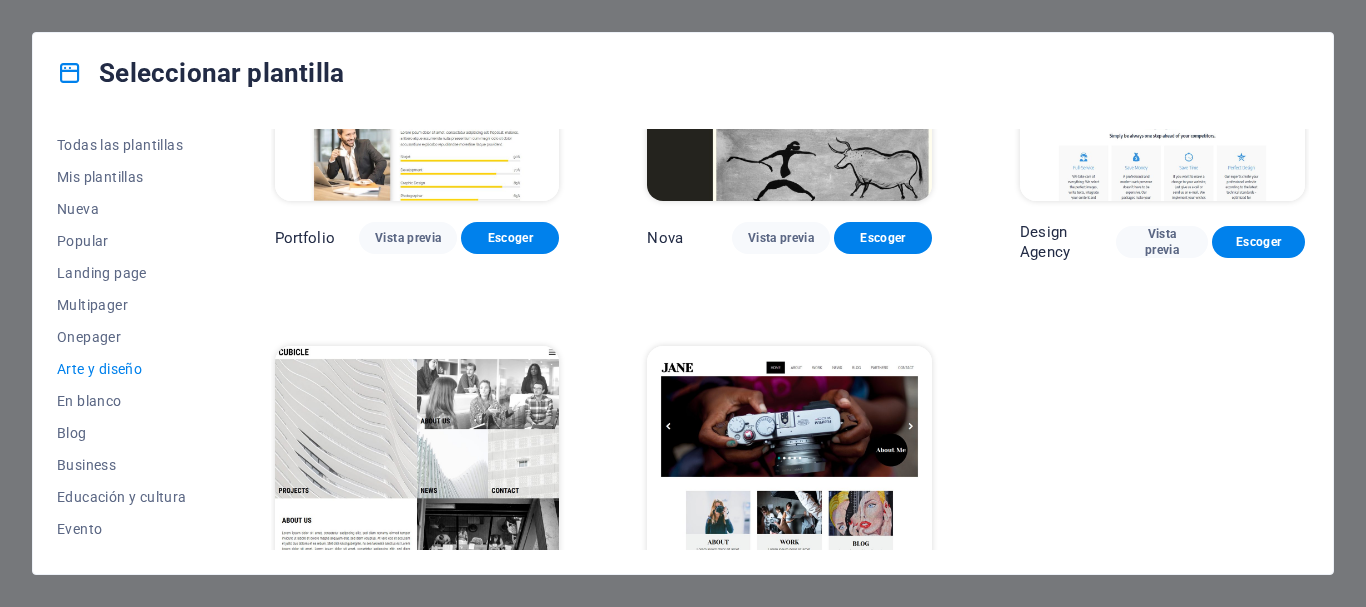 scroll, scrollTop: 1501, scrollLeft: 0, axis: vertical 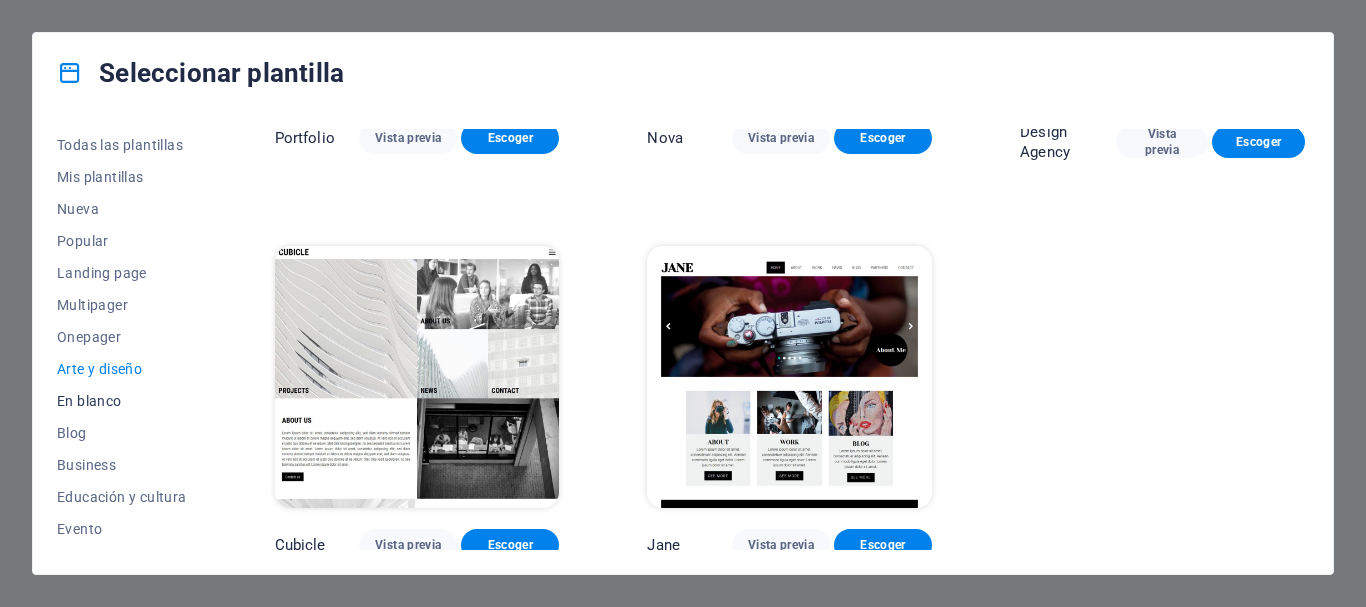 click on "En blanco" at bounding box center (122, 401) 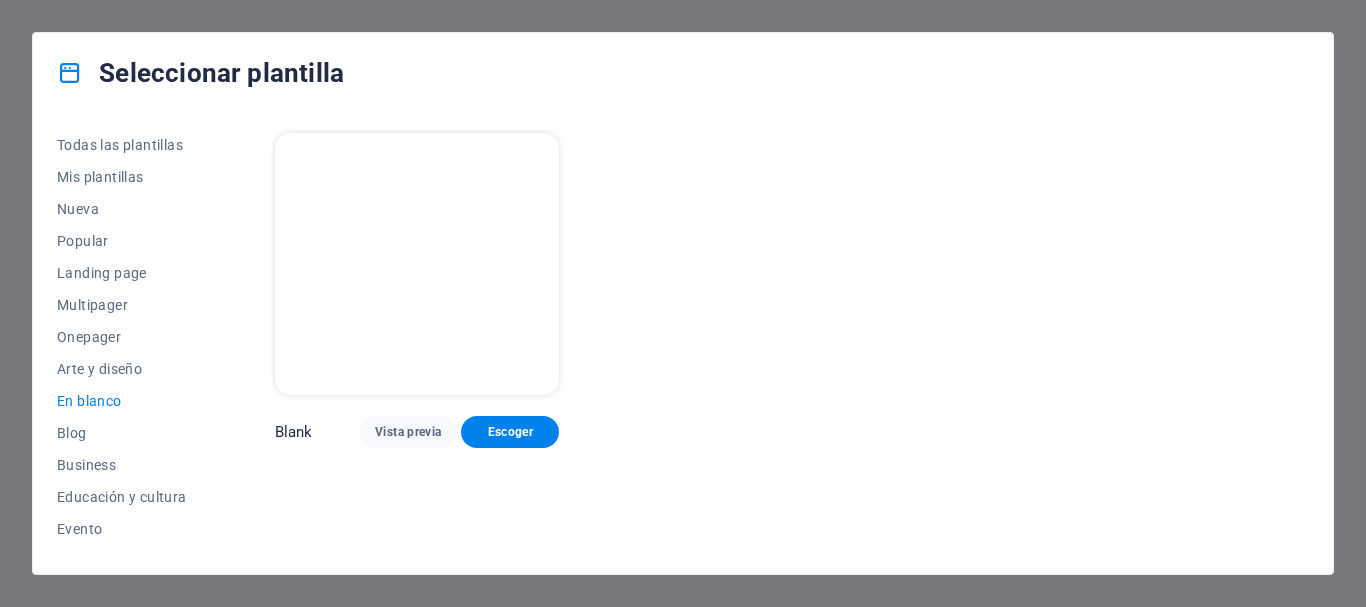 scroll, scrollTop: 0, scrollLeft: 0, axis: both 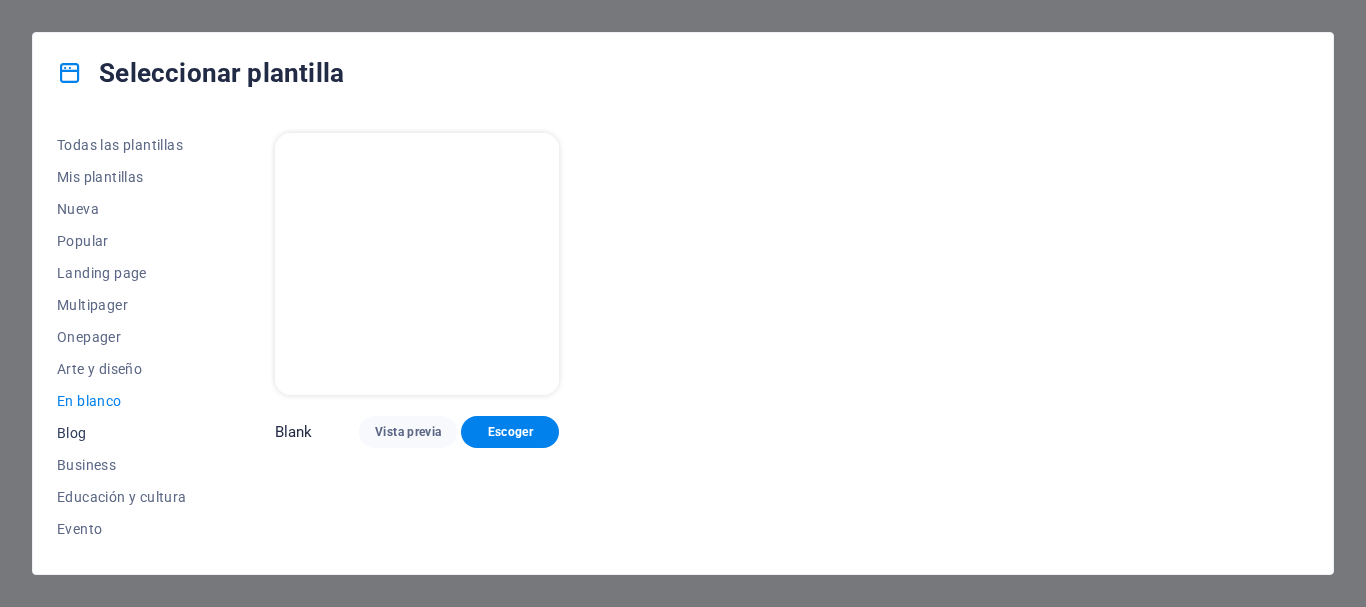 click on "Blog" at bounding box center [122, 433] 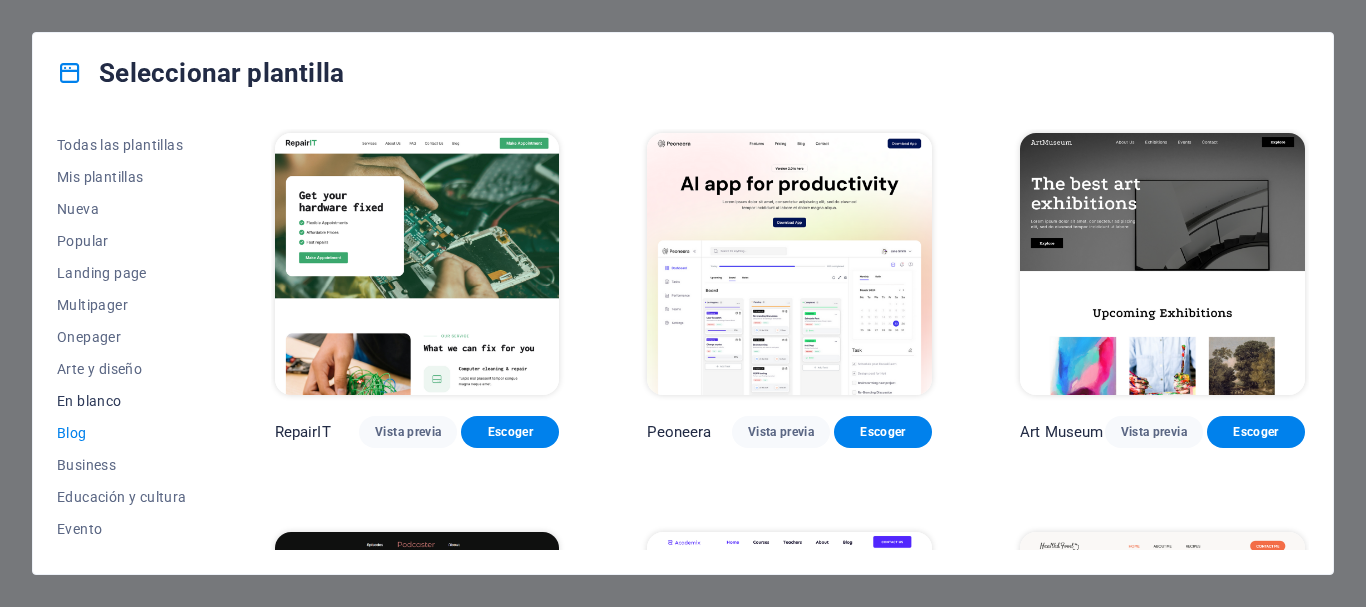 scroll, scrollTop: 200, scrollLeft: 0, axis: vertical 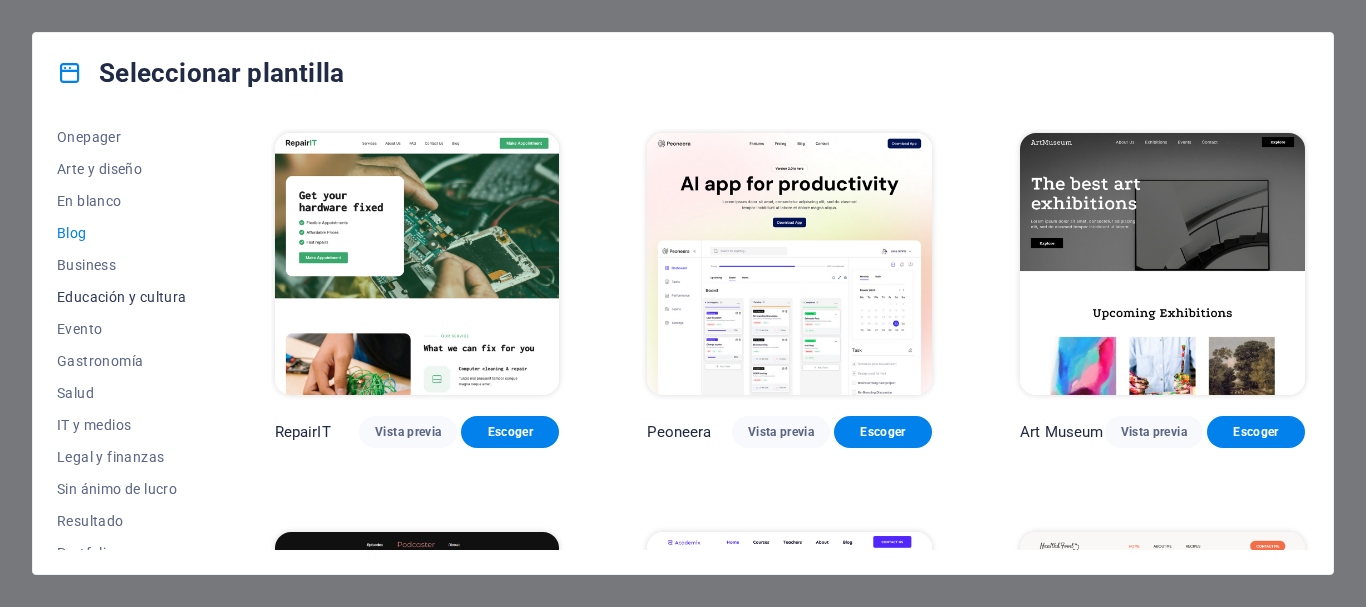 click on "Educación y cultura" at bounding box center (122, 297) 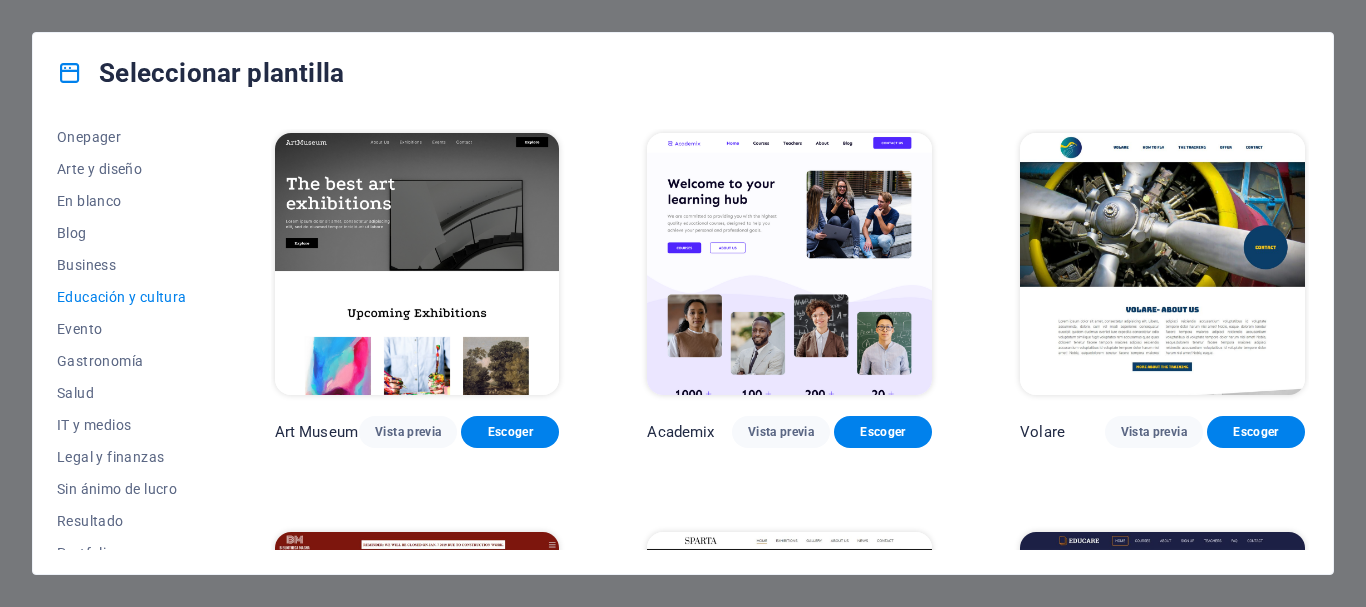 scroll, scrollTop: 379, scrollLeft: 0, axis: vertical 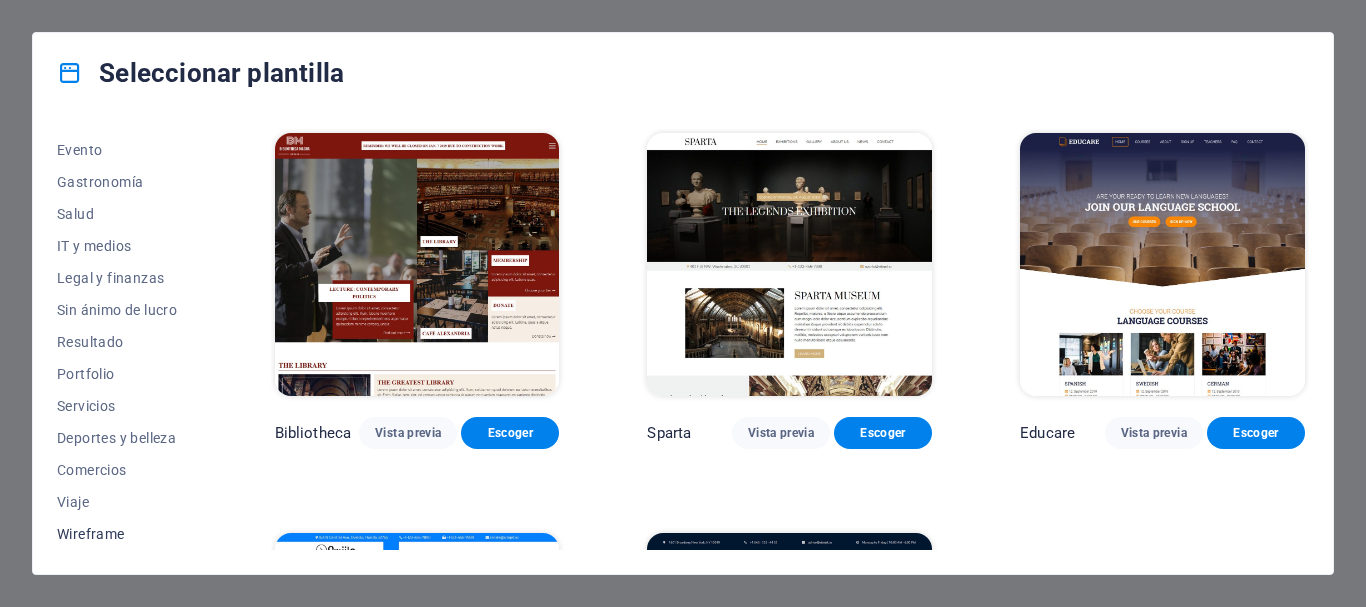 click on "Wireframe" at bounding box center [122, 534] 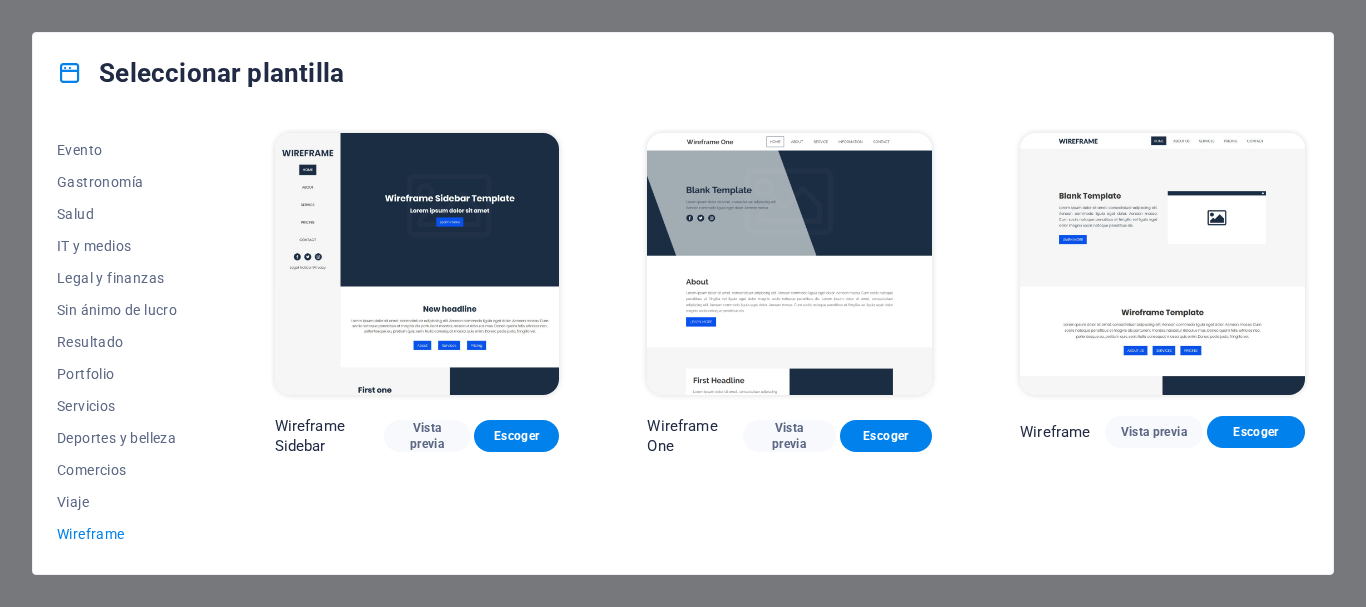 scroll, scrollTop: 0, scrollLeft: 0, axis: both 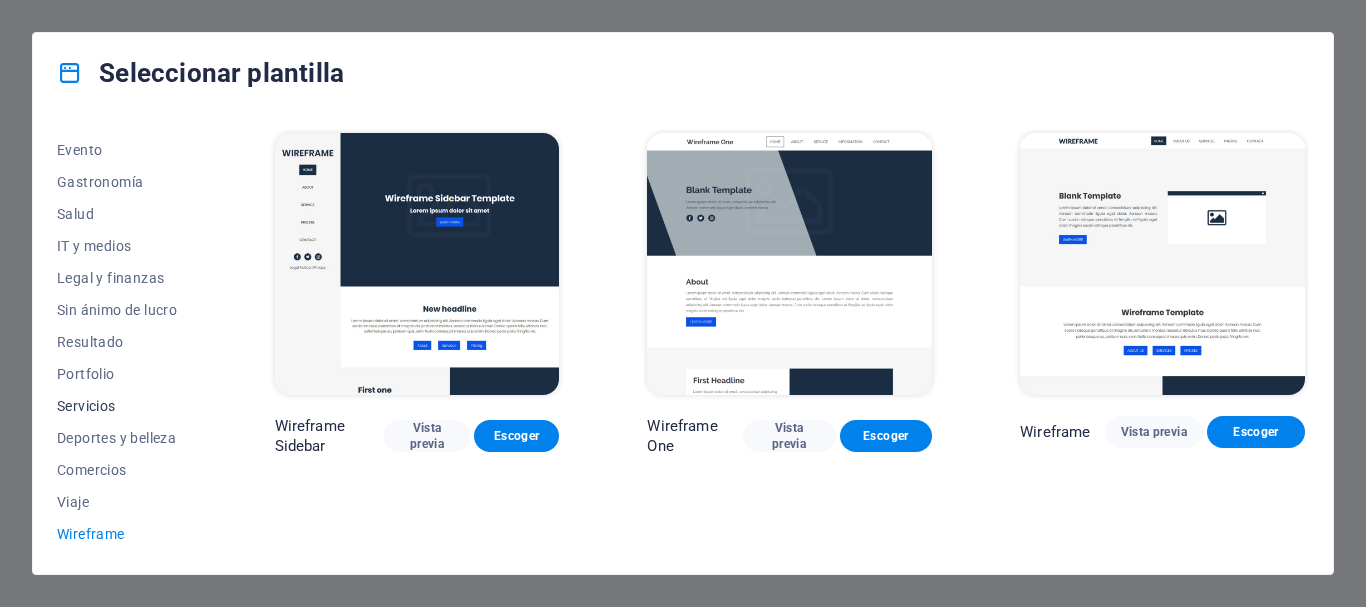 click on "Servicios" at bounding box center (122, 406) 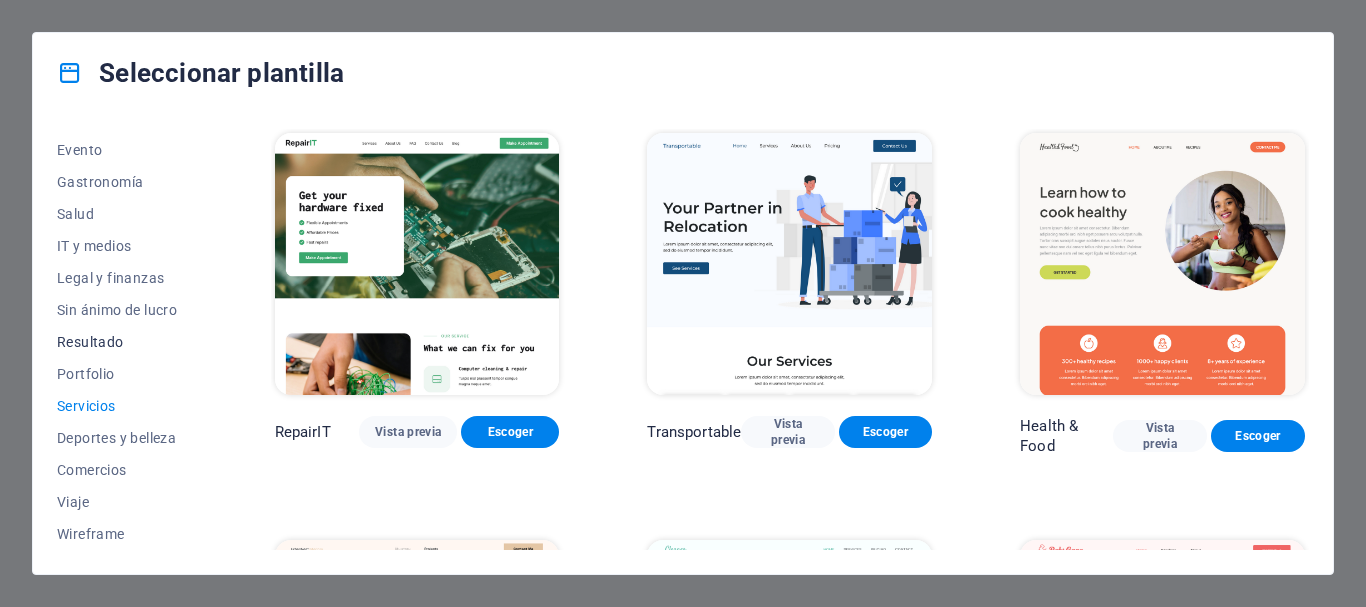 click on "Resultado" at bounding box center (122, 342) 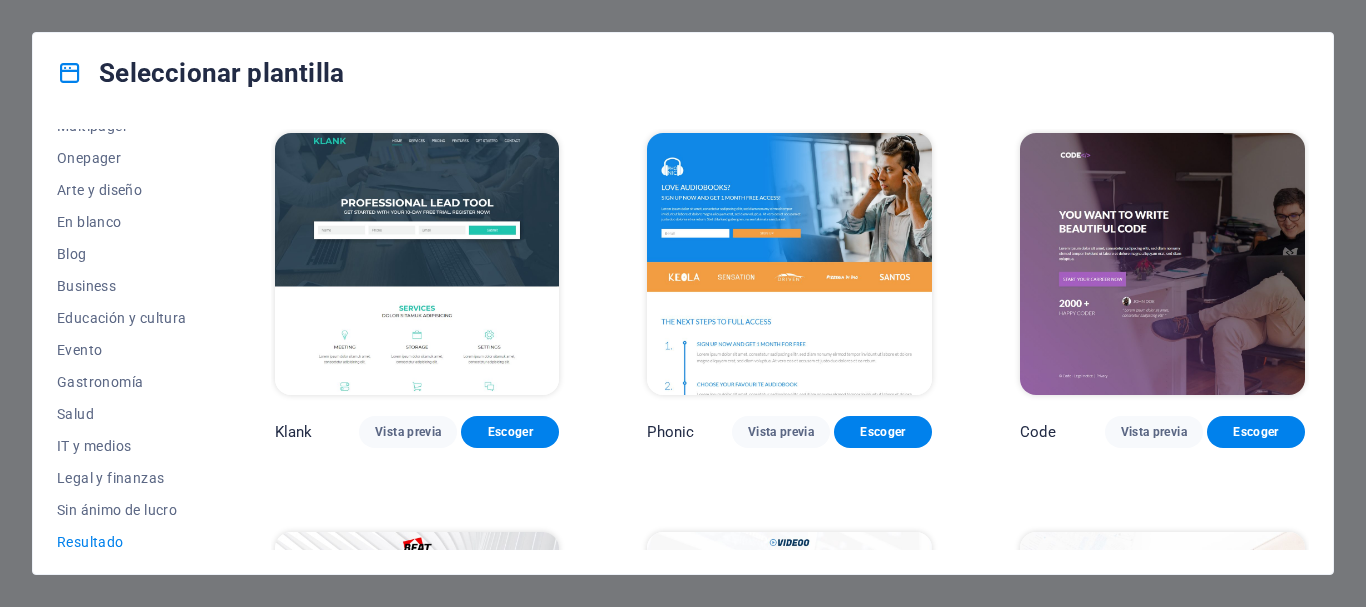 scroll, scrollTop: 0, scrollLeft: 0, axis: both 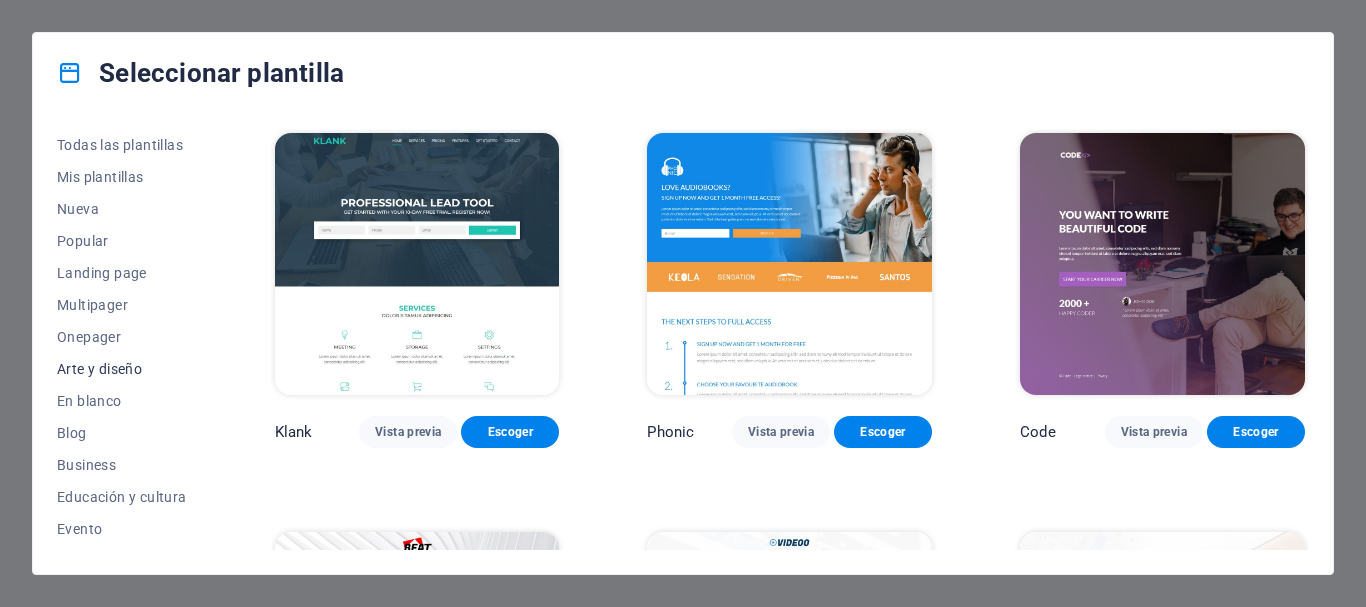 click on "Arte y diseño" at bounding box center (122, 369) 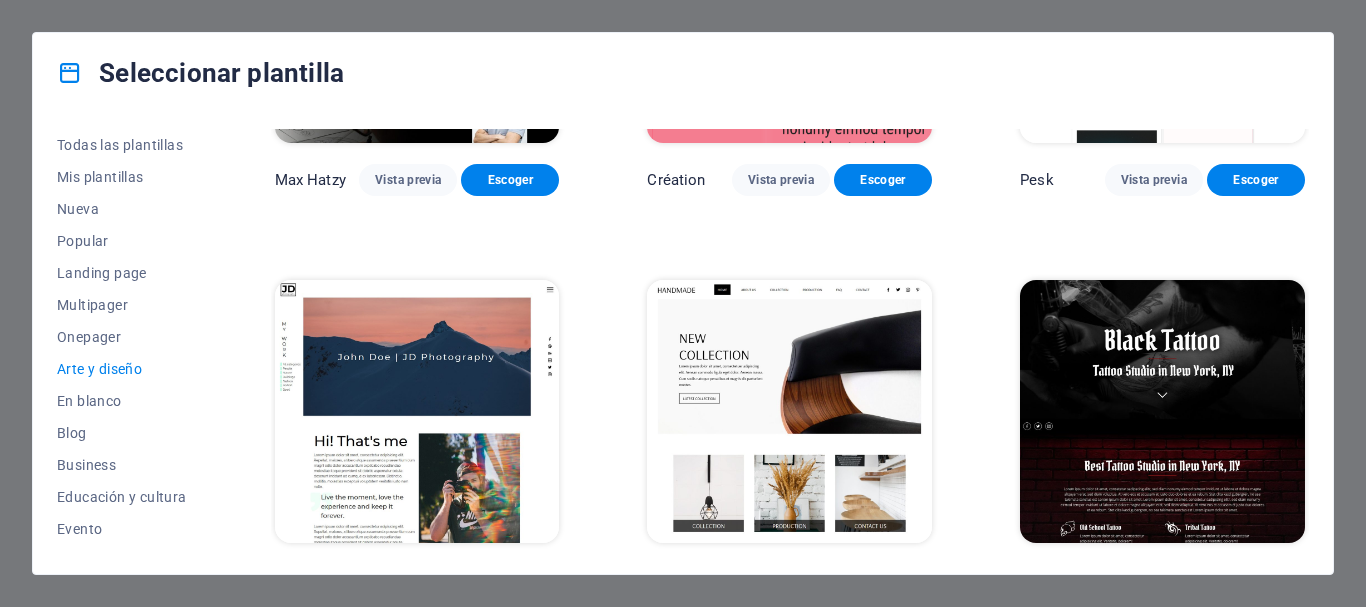 scroll, scrollTop: 100, scrollLeft: 0, axis: vertical 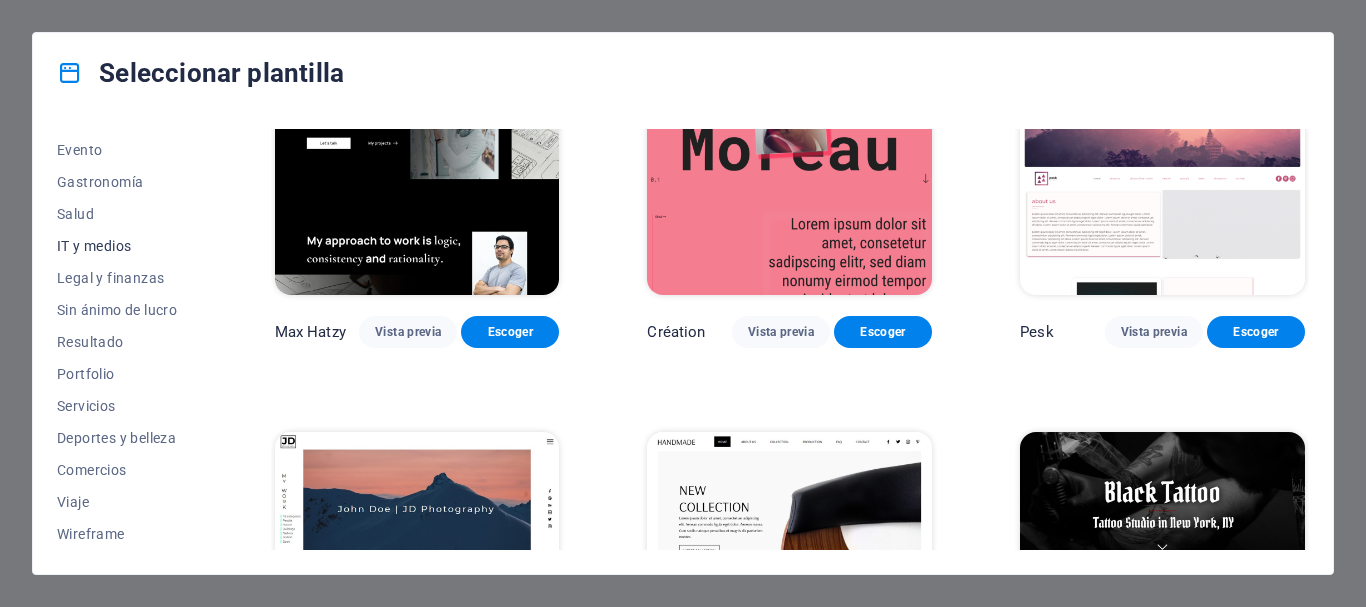 click on "IT y medios" at bounding box center [122, 246] 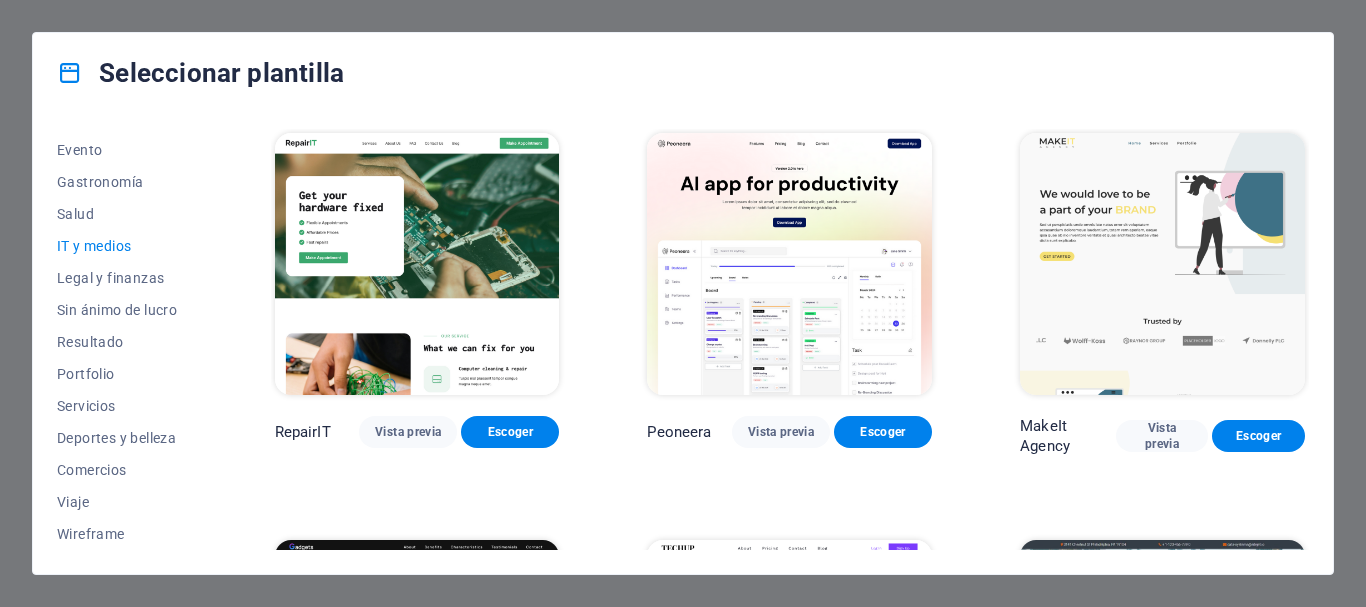 scroll, scrollTop: 300, scrollLeft: 0, axis: vertical 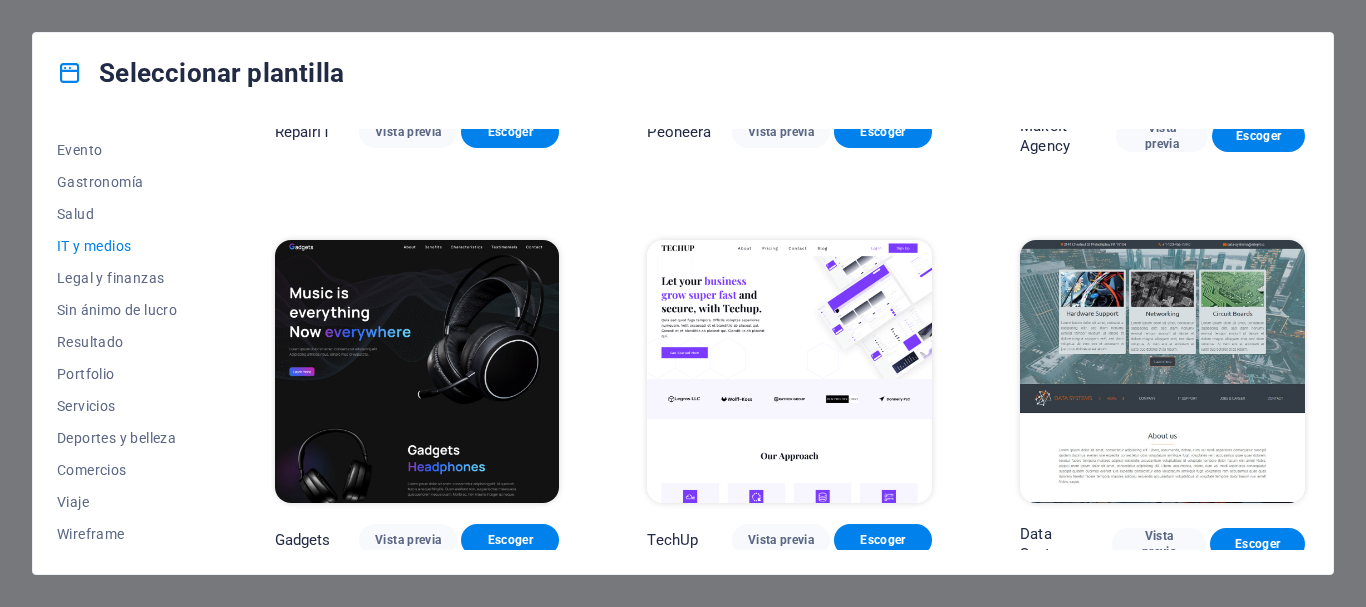 click at bounding box center (417, 371) 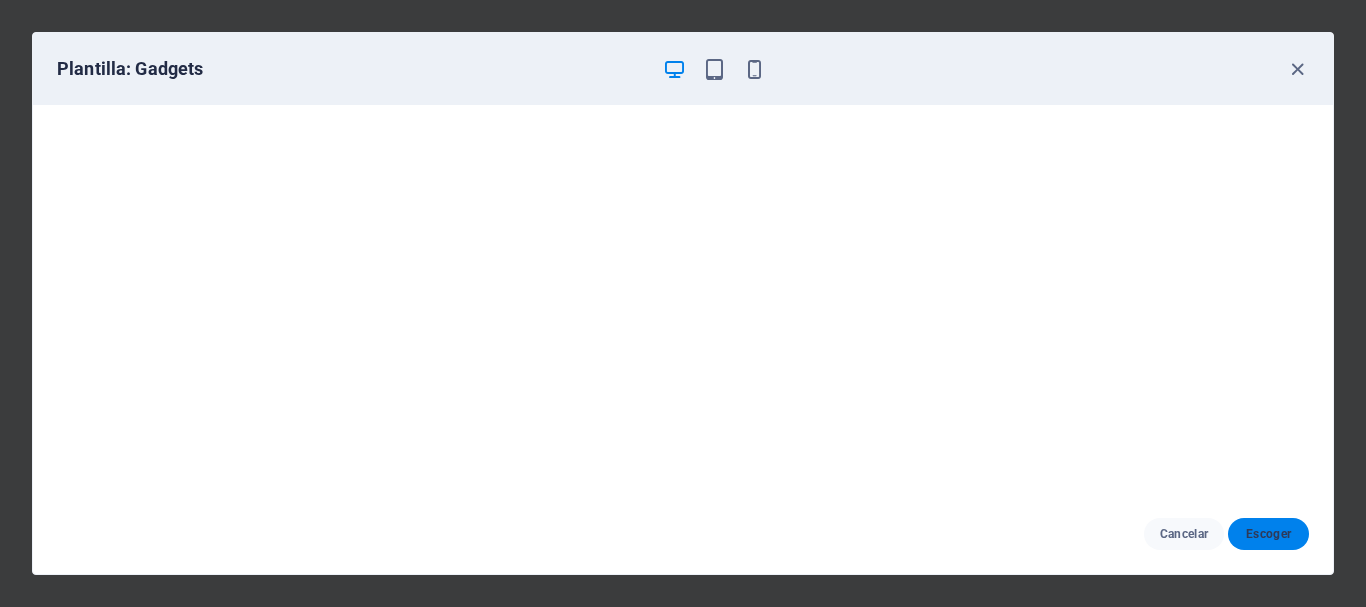 click on "Escoger" at bounding box center [1268, 534] 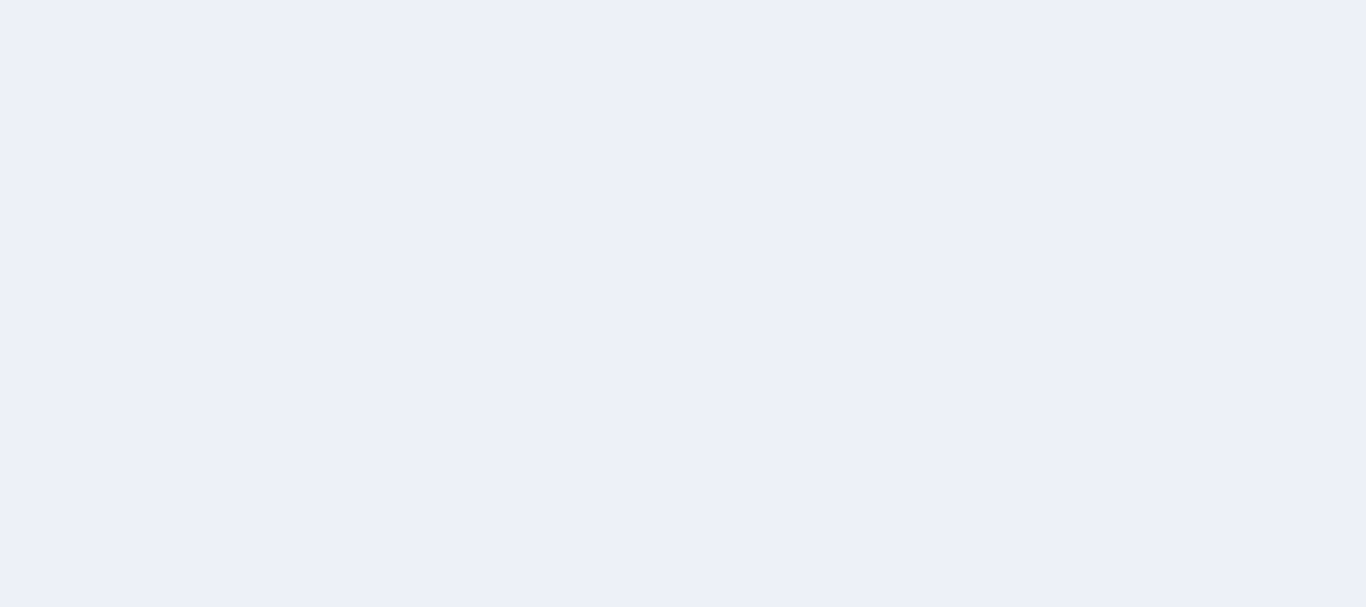 scroll, scrollTop: 0, scrollLeft: 0, axis: both 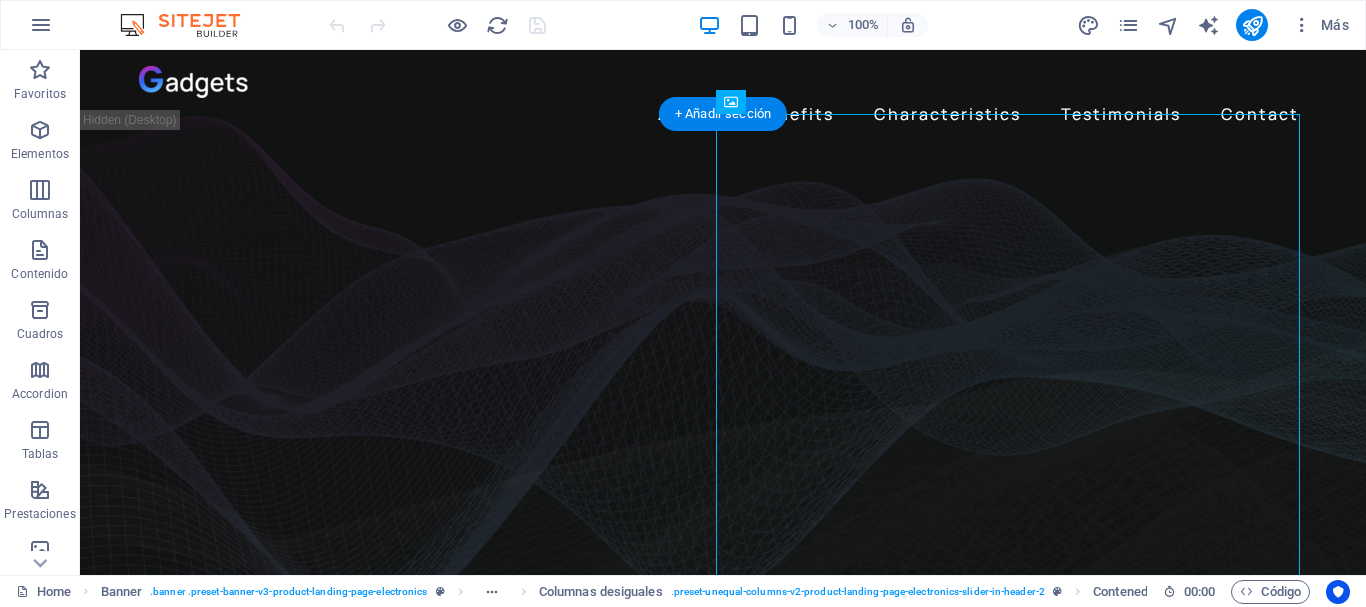 drag, startPoint x: 821, startPoint y: 118, endPoint x: 828, endPoint y: 158, distance: 40.60788 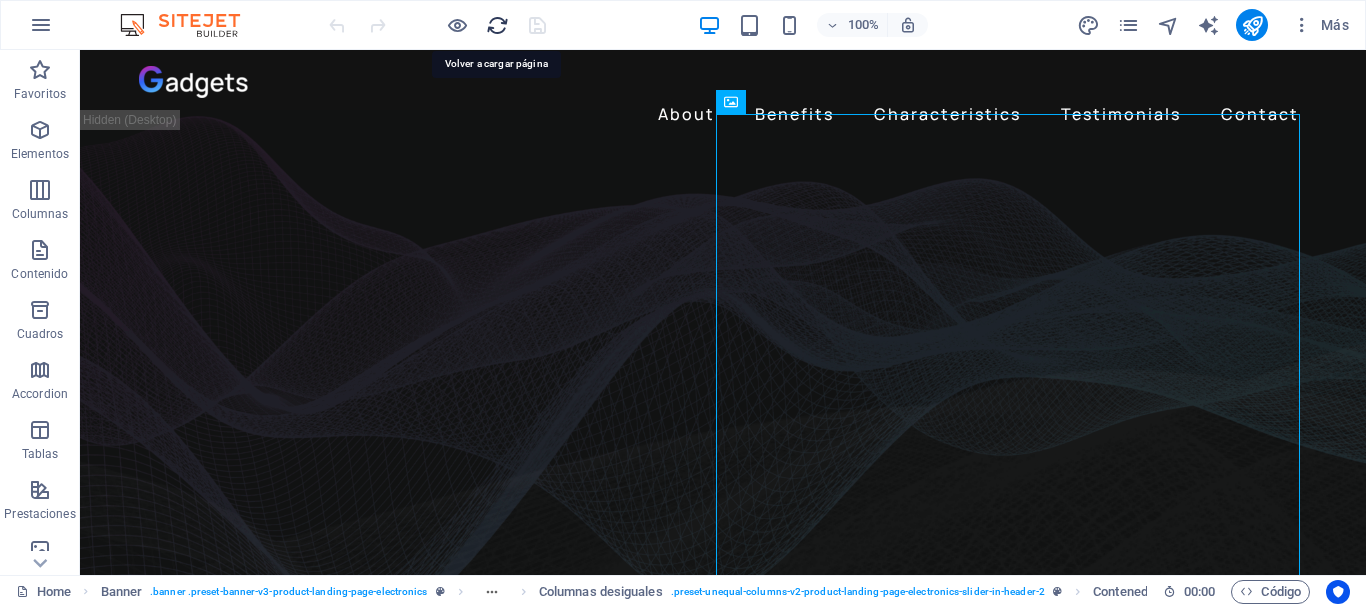 click at bounding box center [497, 25] 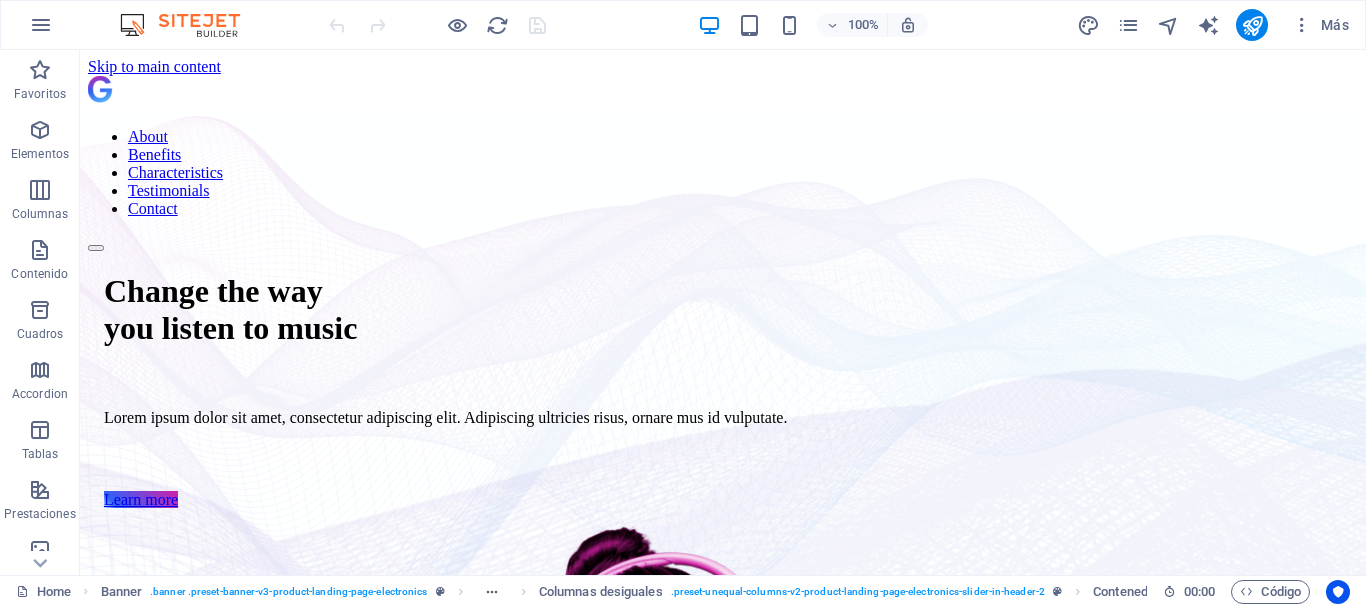 scroll, scrollTop: 0, scrollLeft: 0, axis: both 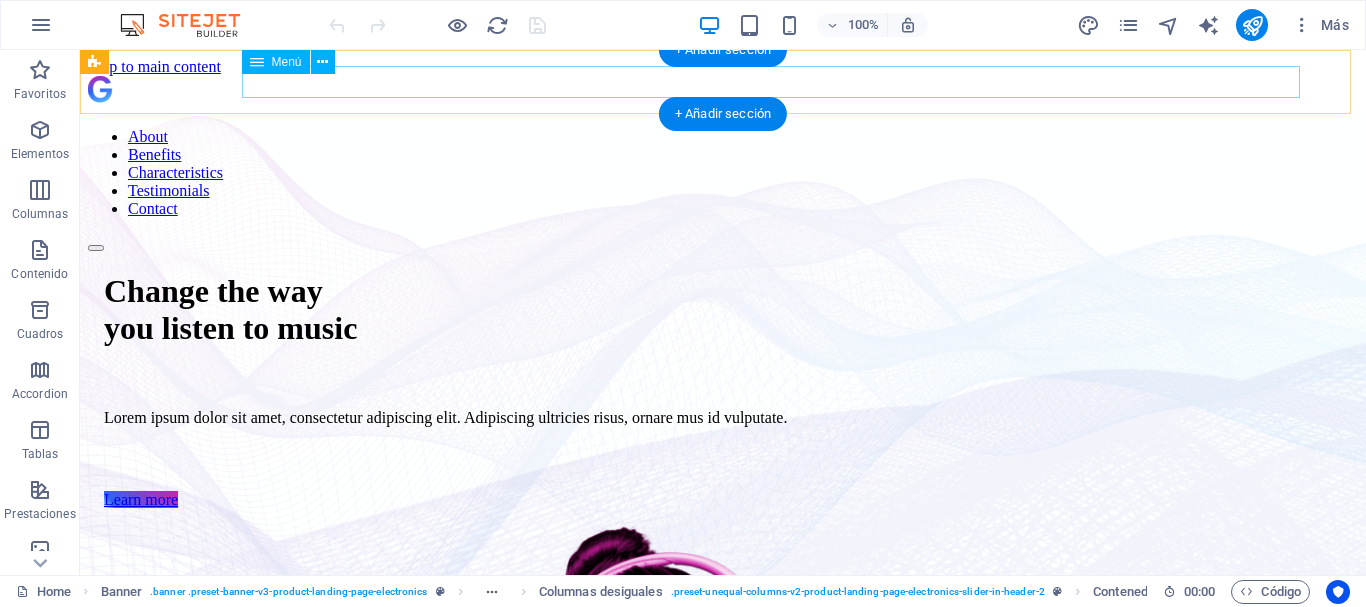 click on "About Benefits Characteristics Testimonials Contact" at bounding box center (723, 173) 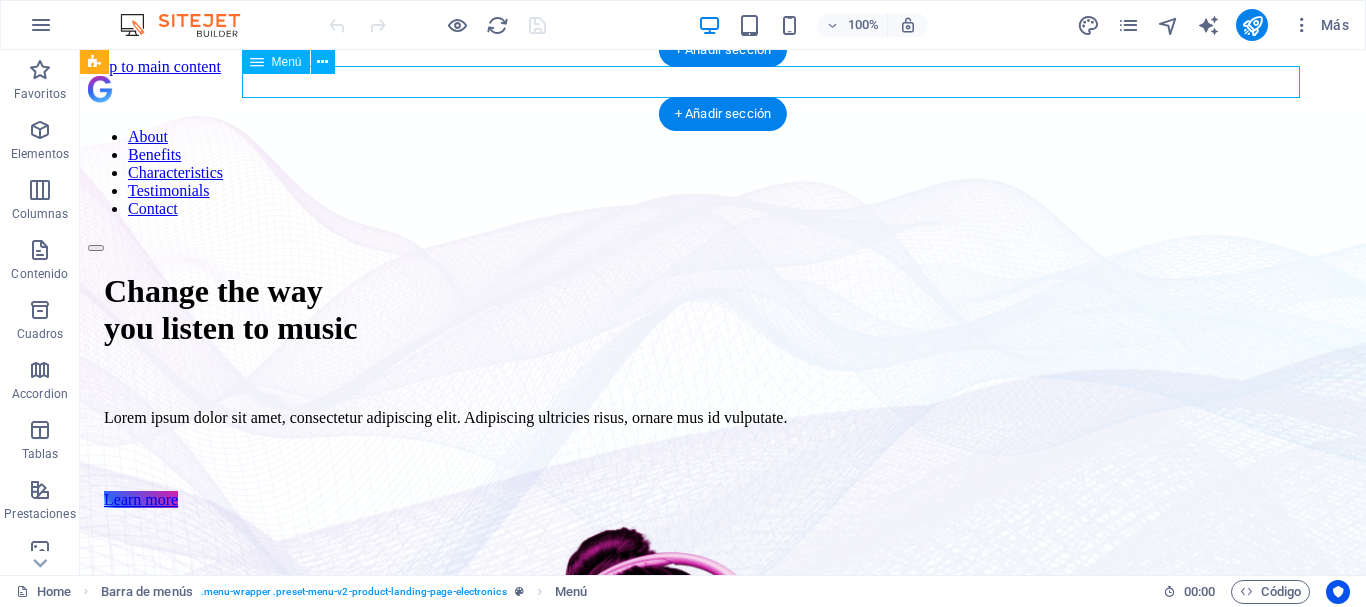 click on "About Benefits Characteristics Testimonials Contact" at bounding box center (723, 173) 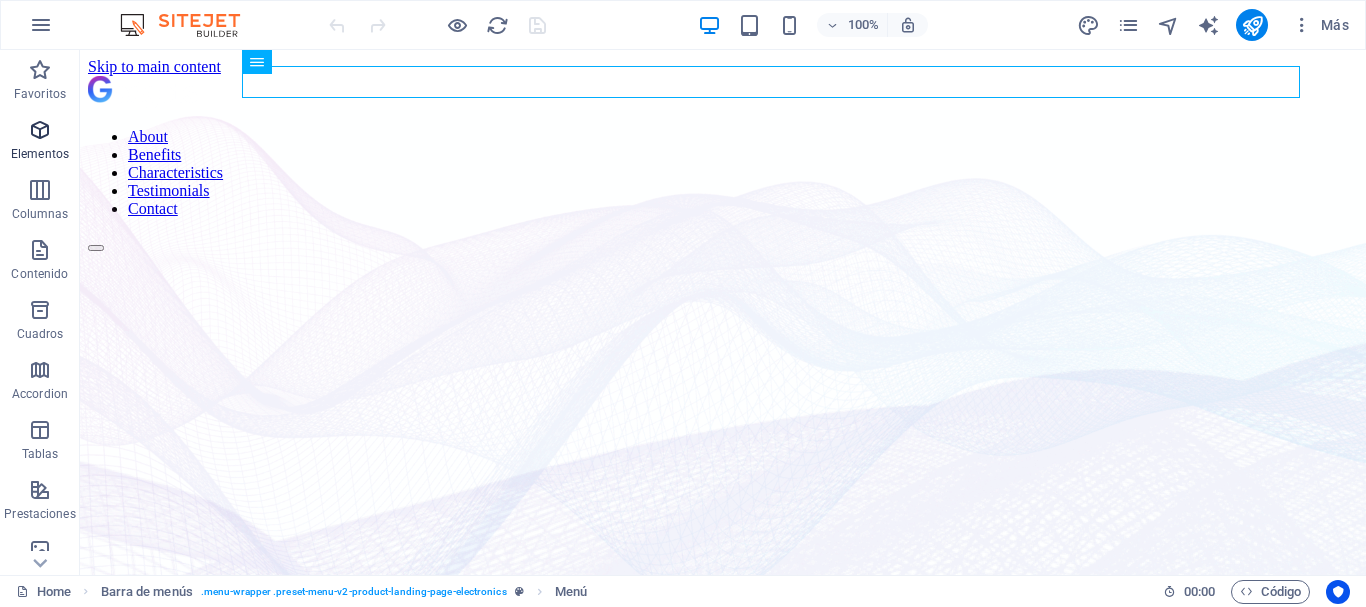 click at bounding box center (40, 130) 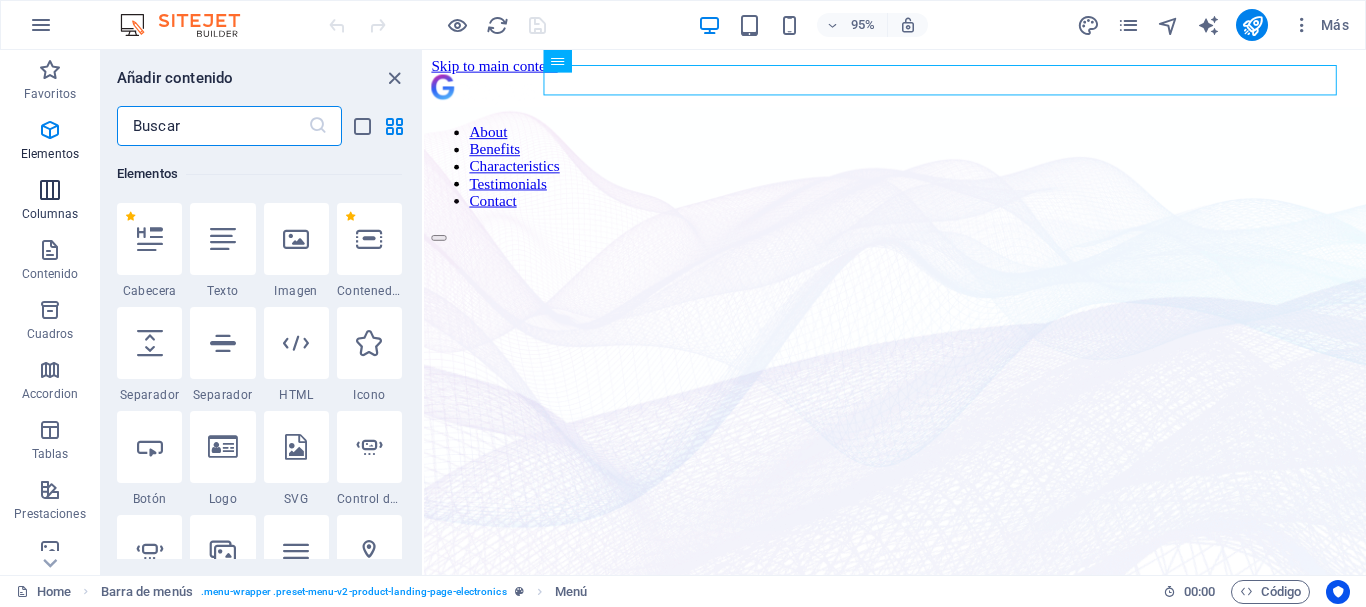 scroll, scrollTop: 377, scrollLeft: 0, axis: vertical 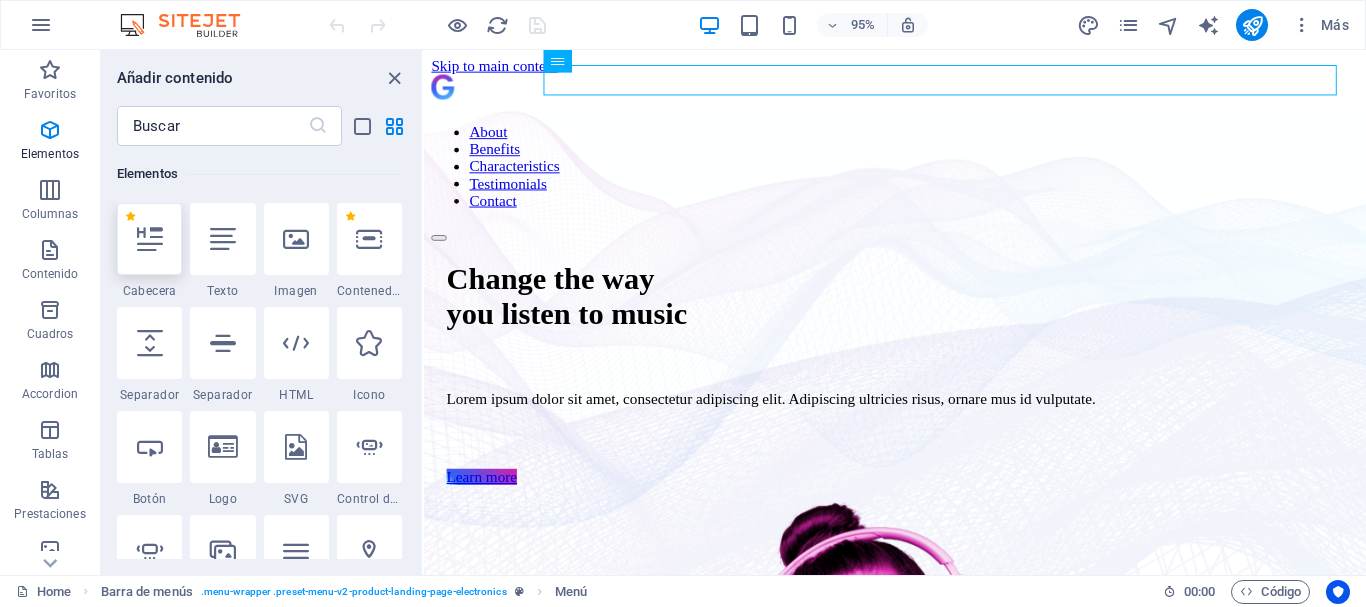 click at bounding box center (149, 239) 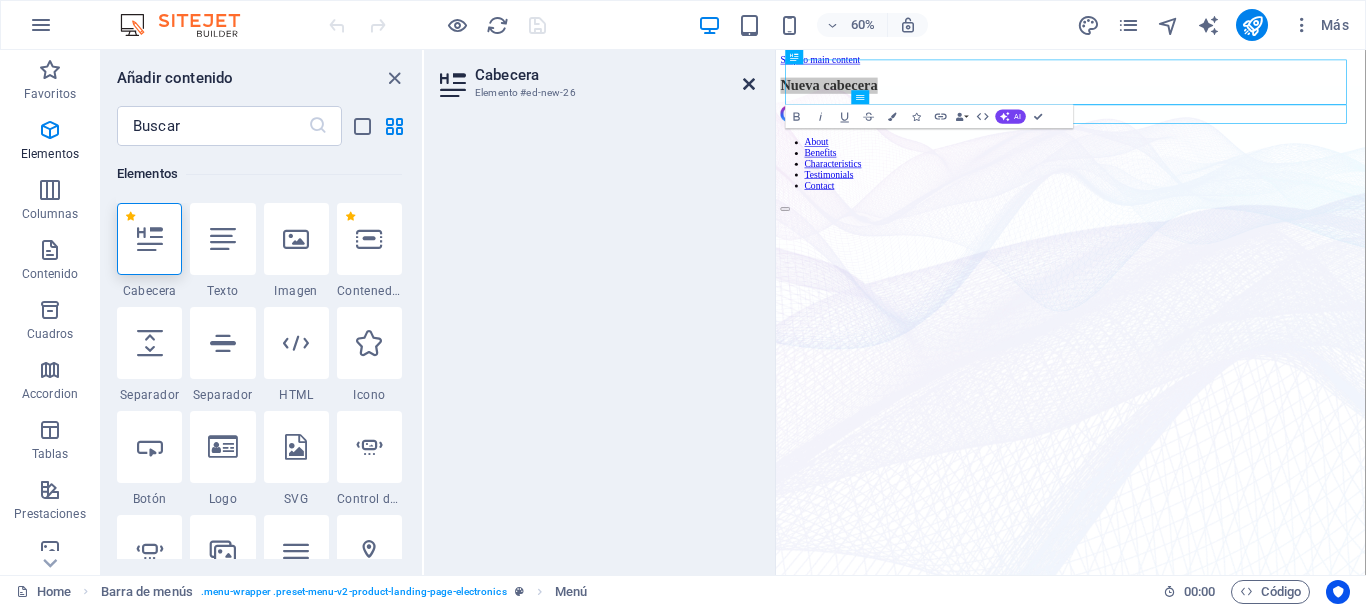 click at bounding box center (749, 84) 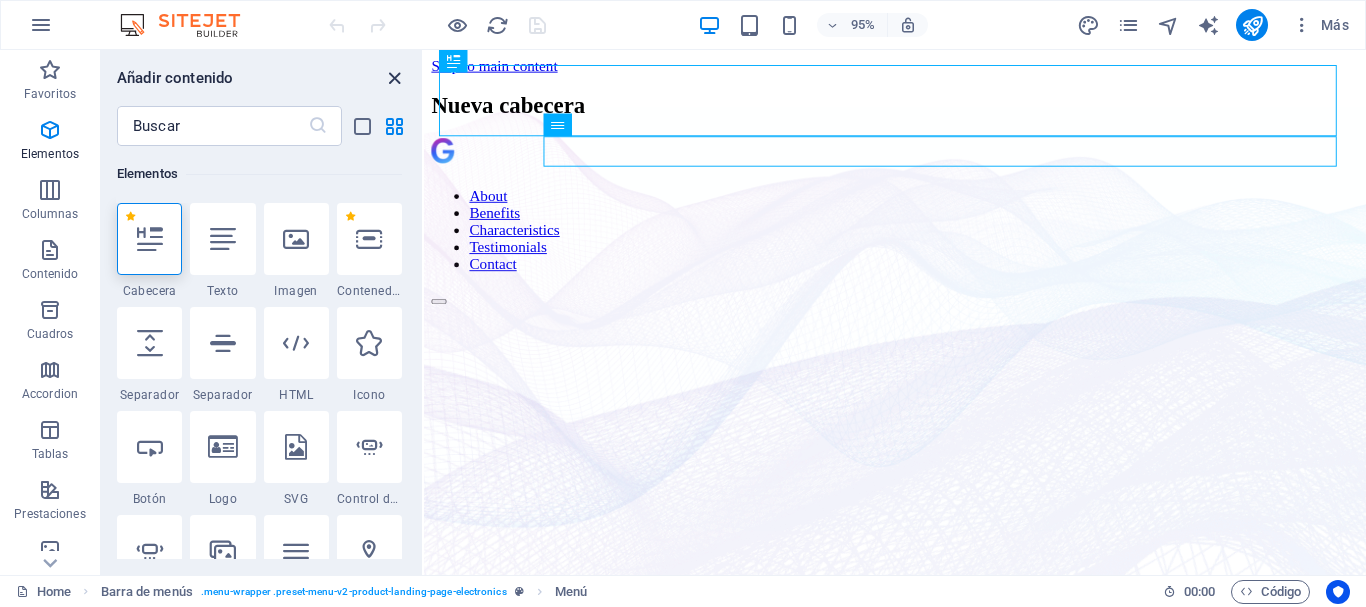click at bounding box center [394, 78] 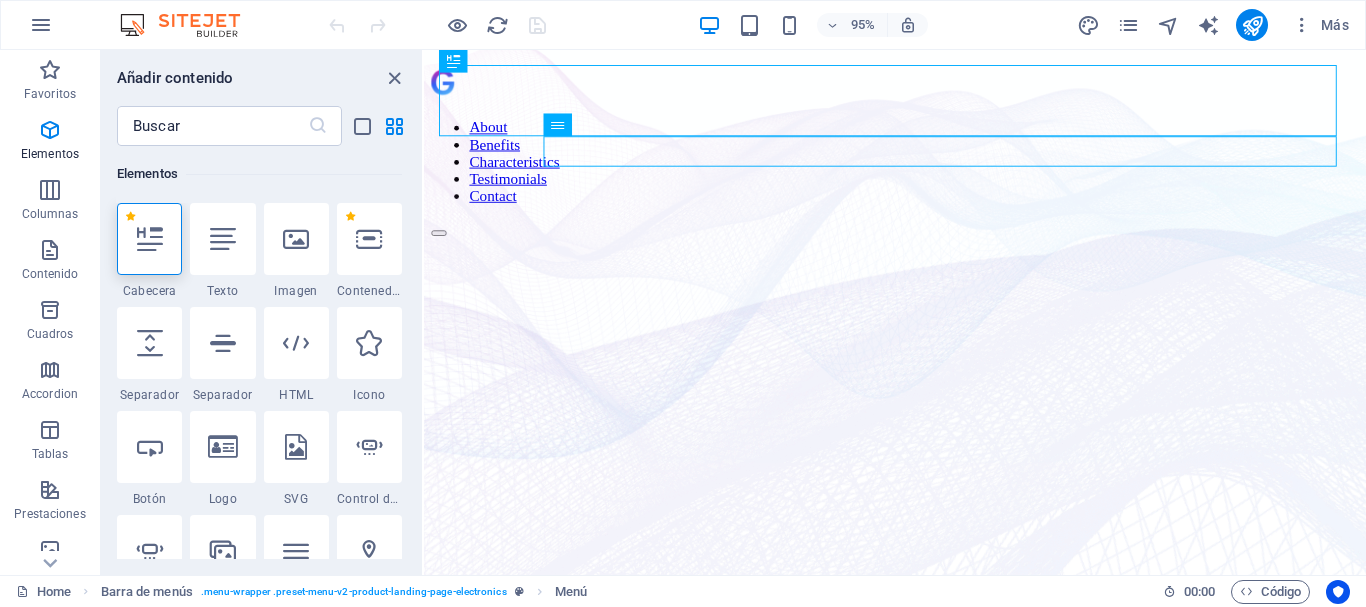 scroll, scrollTop: 0, scrollLeft: 0, axis: both 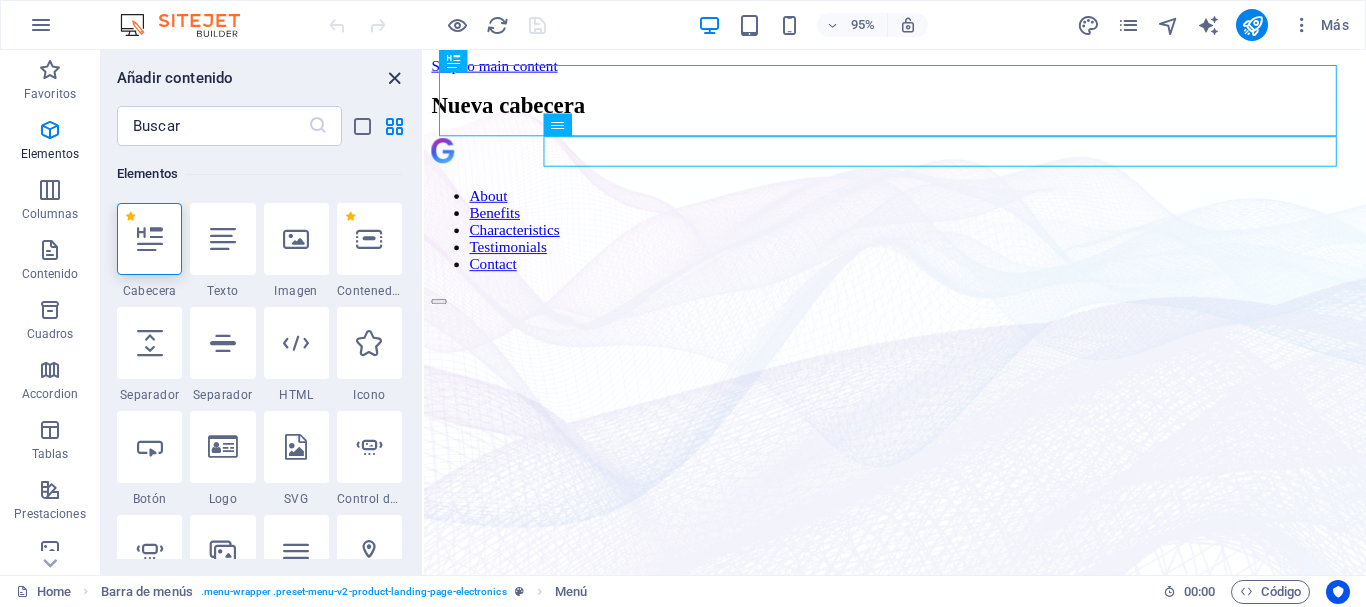 click at bounding box center [394, 78] 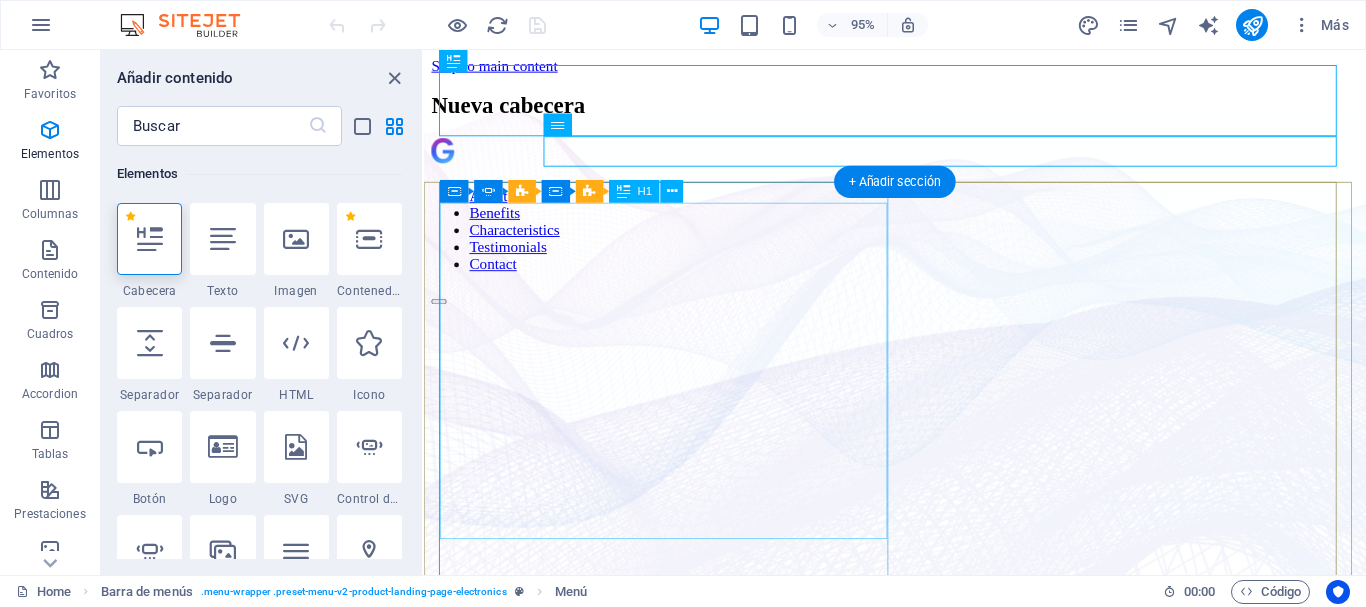 click on "Music is everything  Now  everywhere" at bounding box center [-25, 1311] 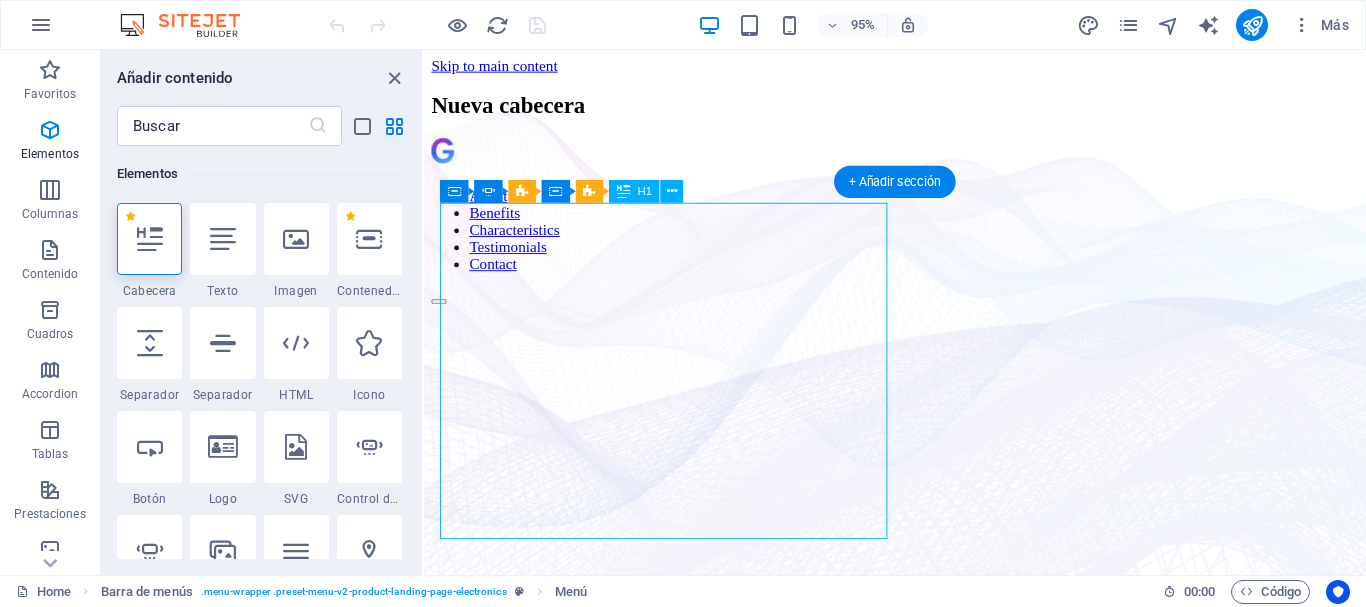 click on "Music is everything  Now  everywhere" at bounding box center (-25, 1311) 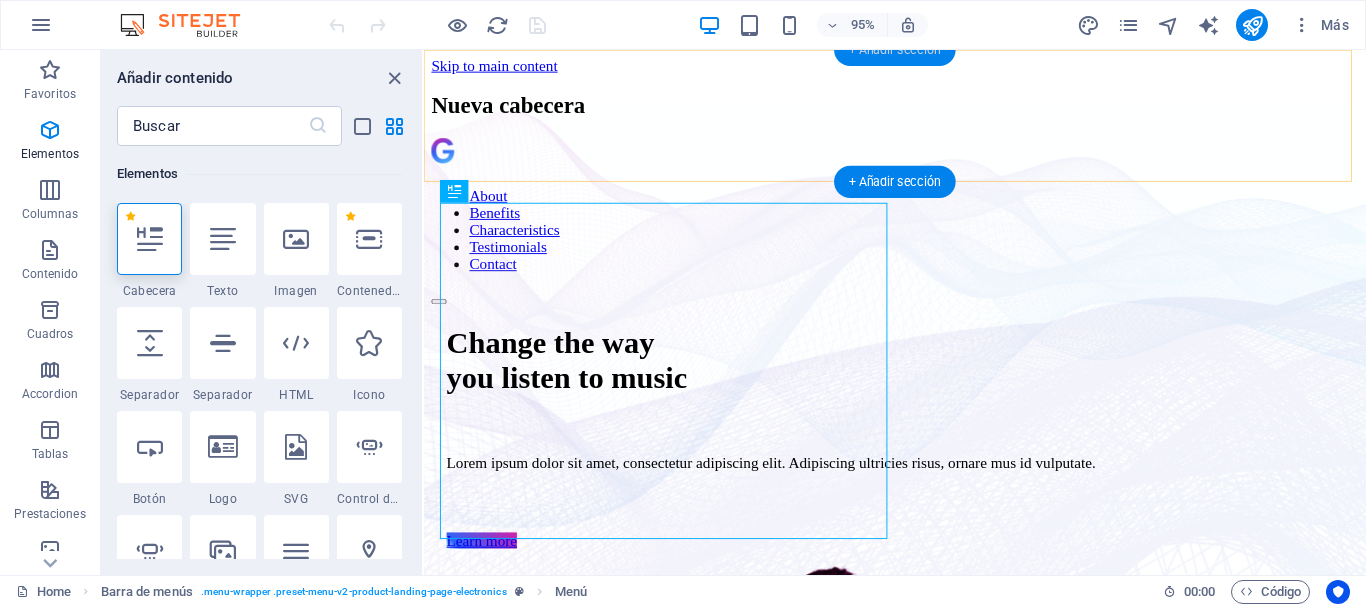 click on "+ Añadir sección" at bounding box center [895, 50] 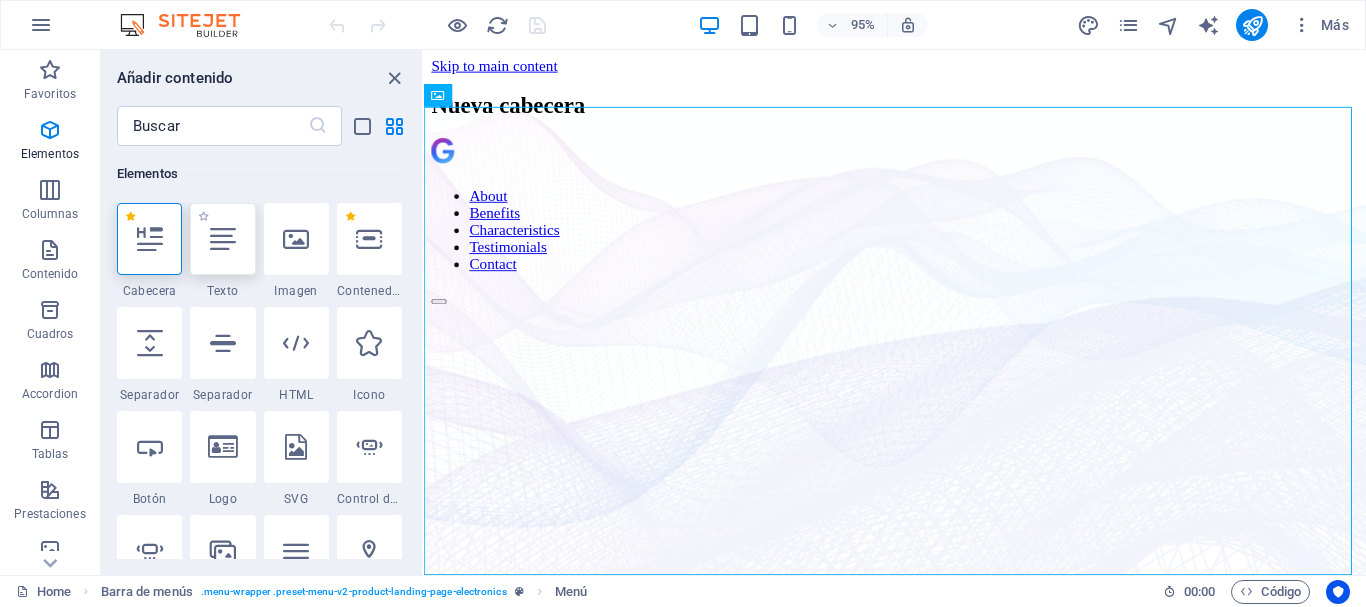 click at bounding box center (222, 239) 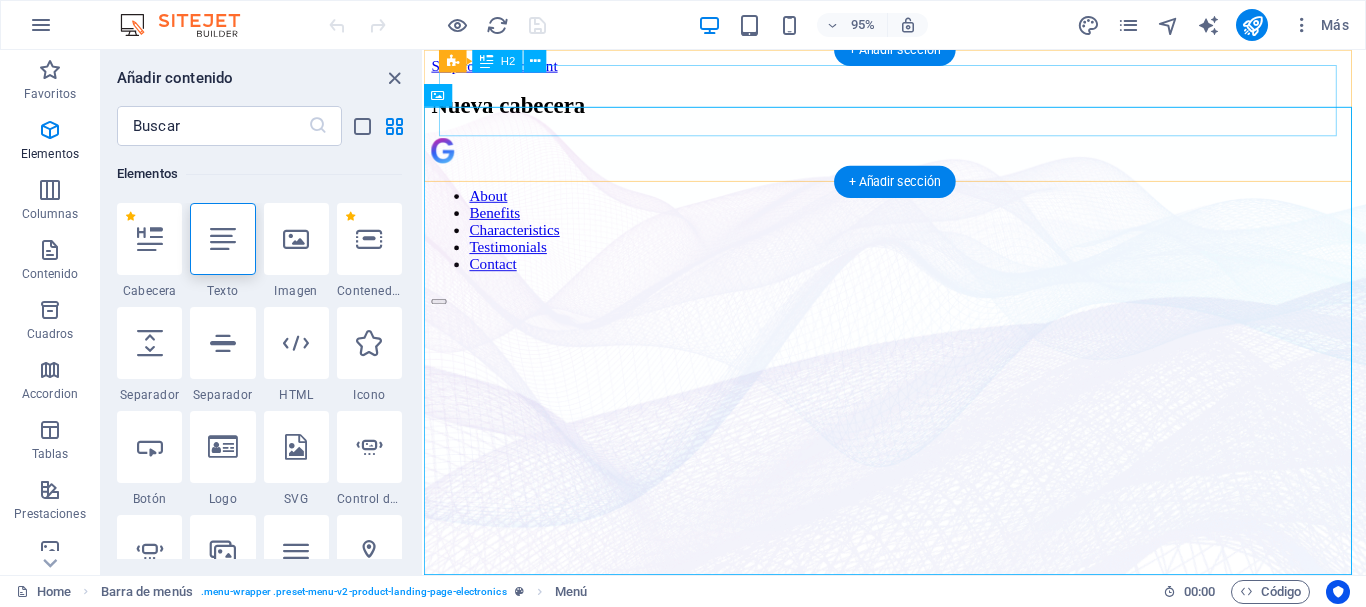 click on "Nueva cabecera" at bounding box center (920, 109) 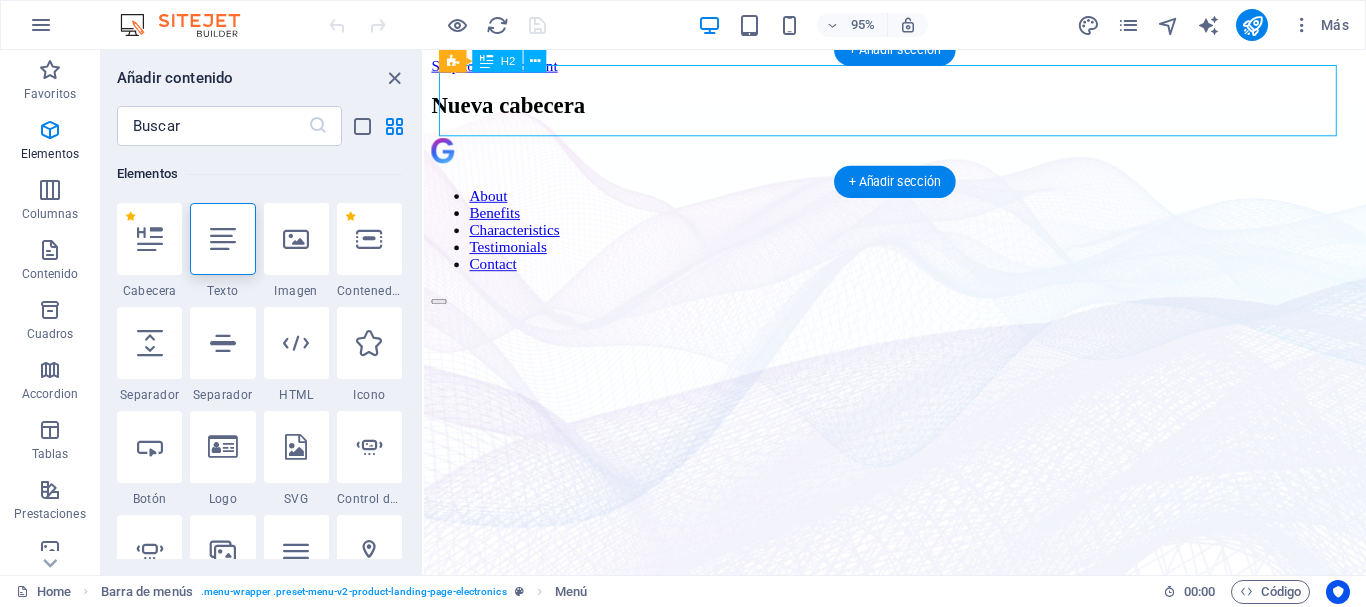 click on "Nueva cabecera" at bounding box center (920, 109) 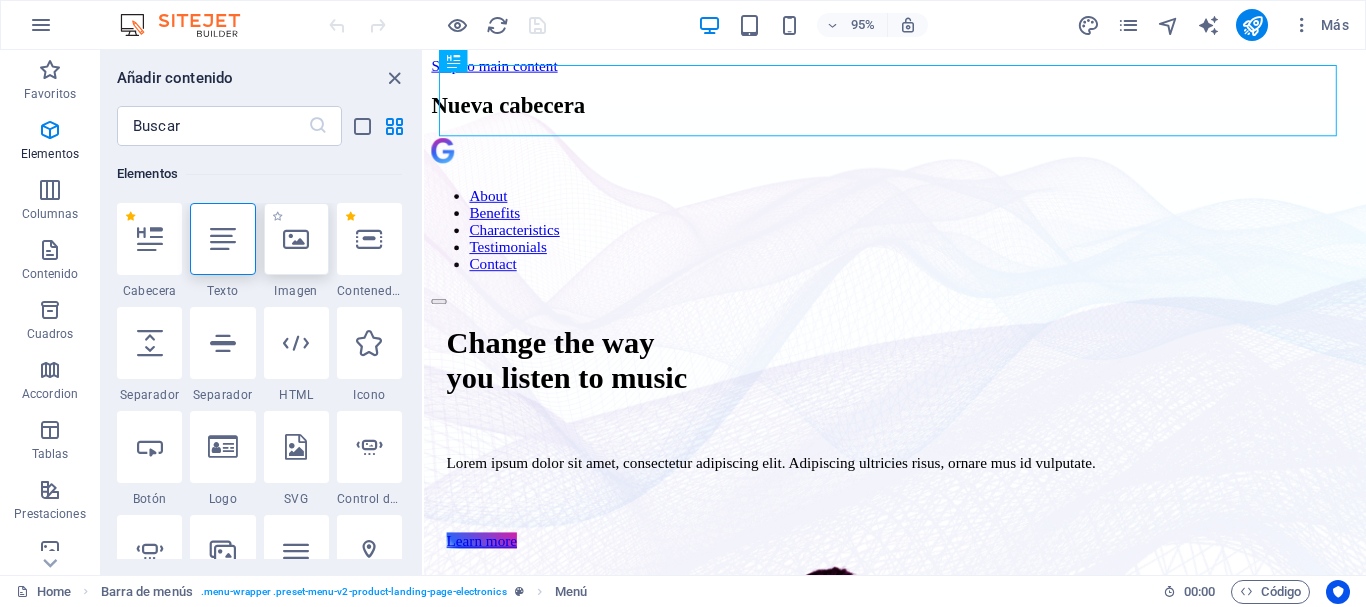 click at bounding box center [296, 239] 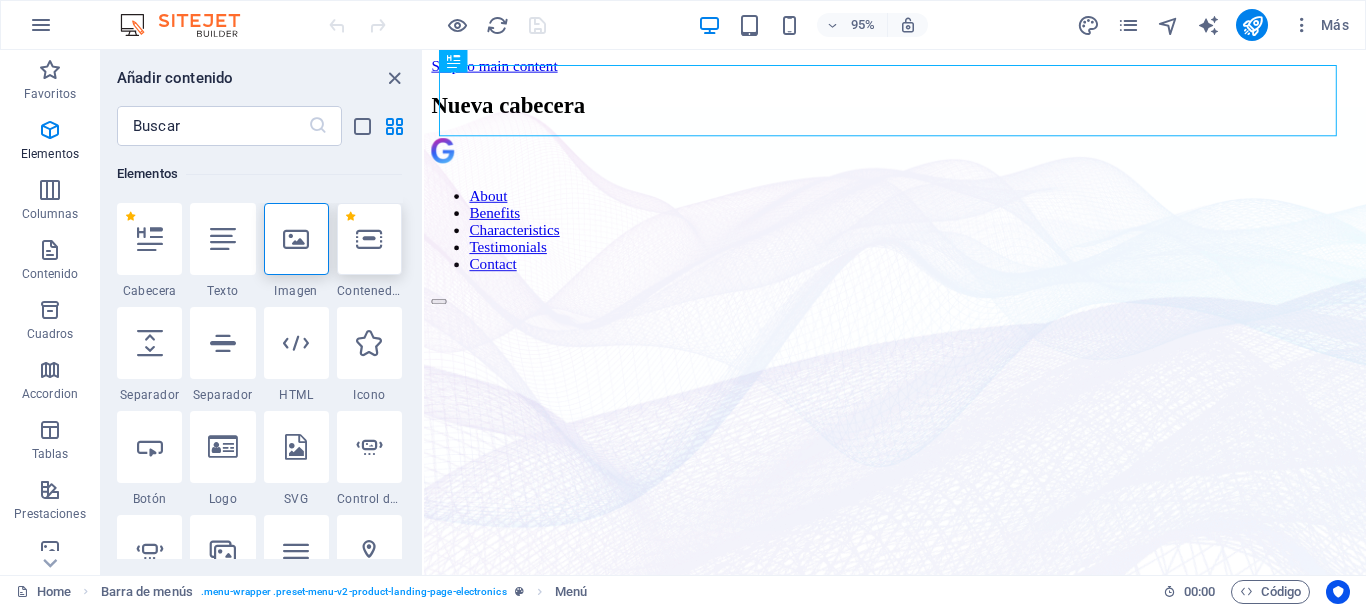 click at bounding box center [369, 239] 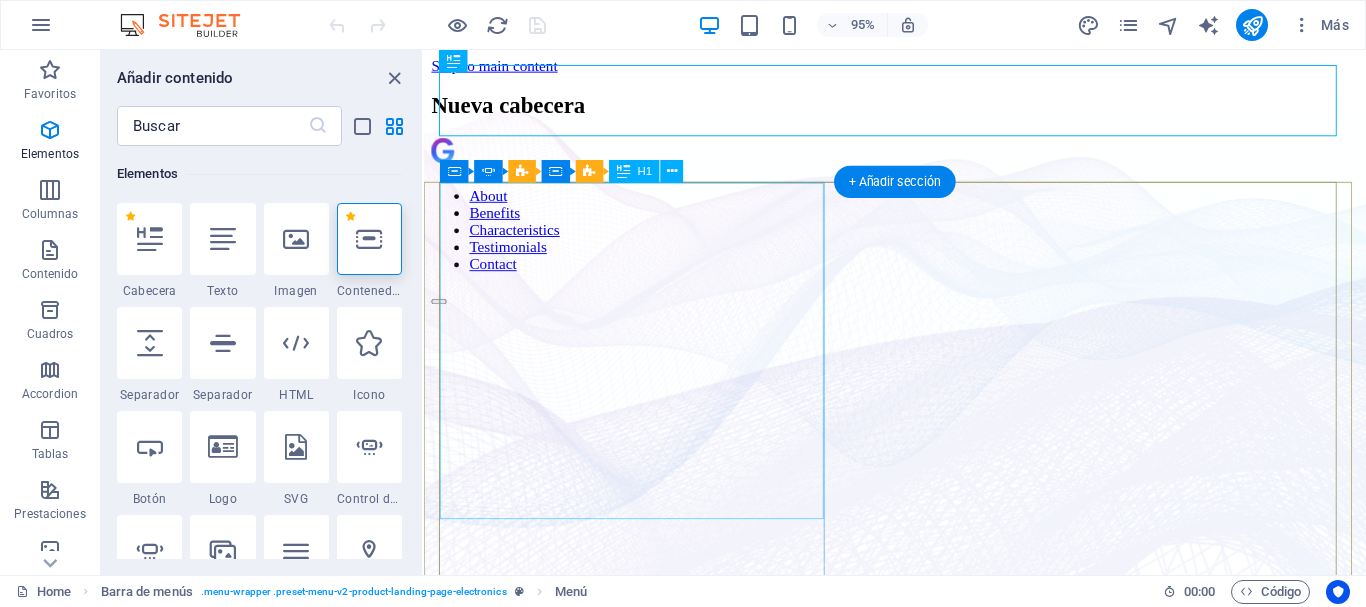click on "Get lost in the studio sound" at bounding box center [-970, 2686] 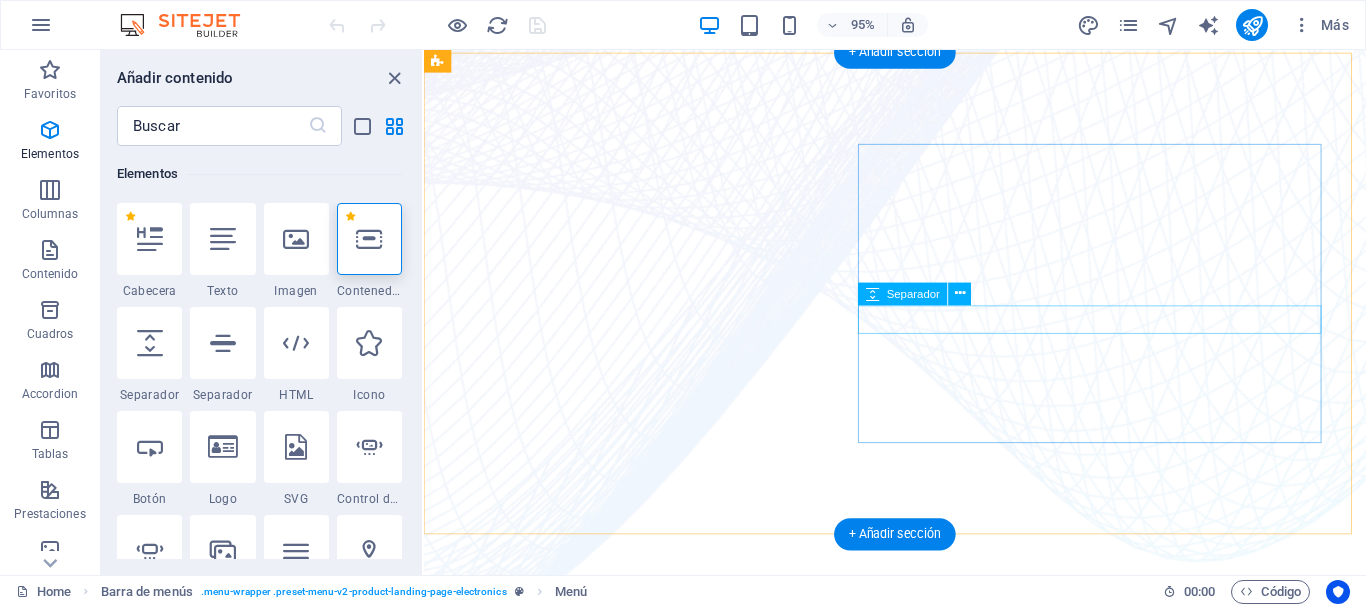 scroll, scrollTop: 500, scrollLeft: 0, axis: vertical 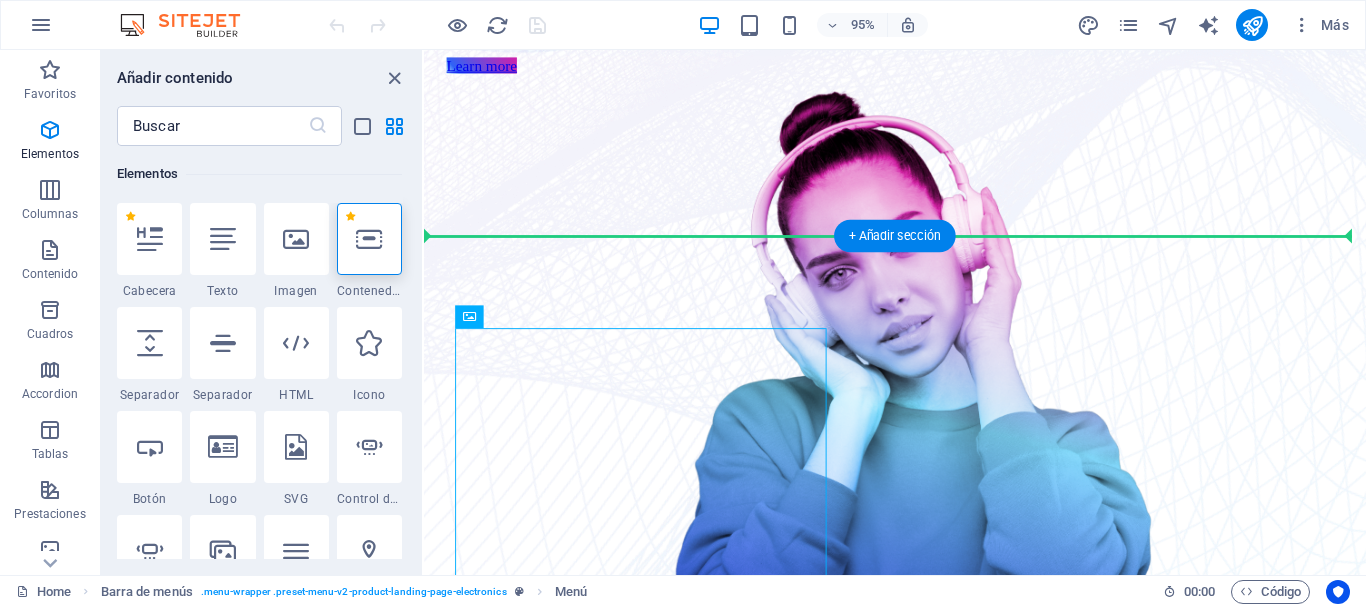 drag, startPoint x: 947, startPoint y: 364, endPoint x: 560, endPoint y: 383, distance: 387.46613 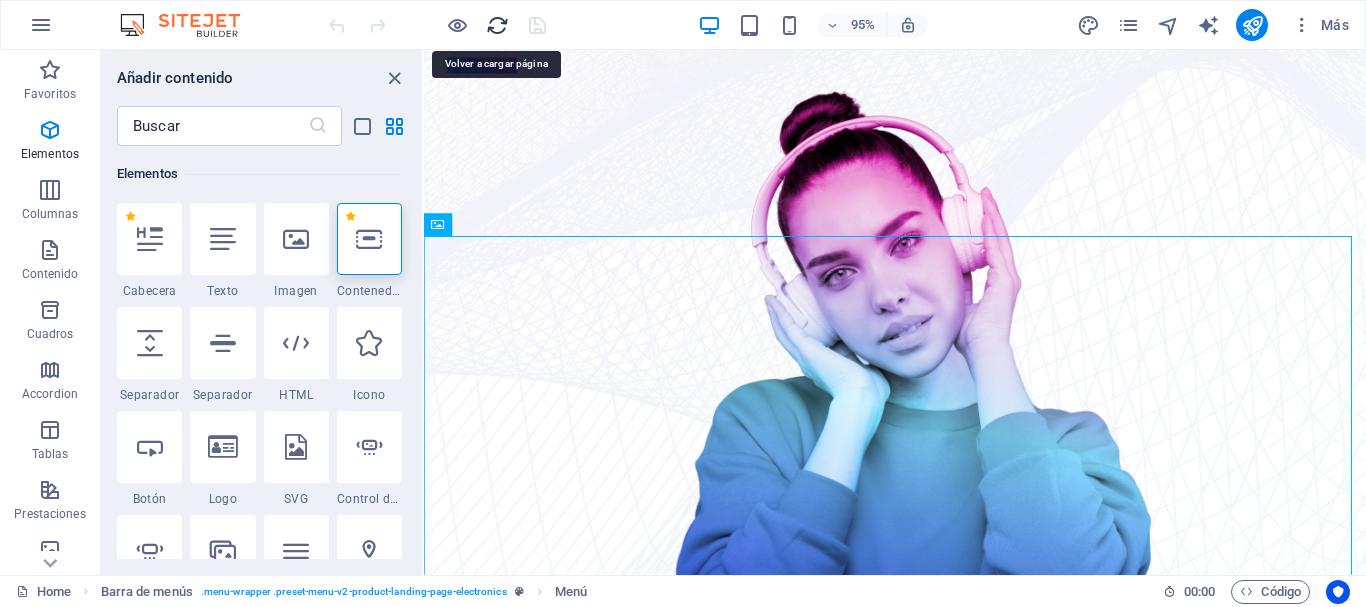 click at bounding box center [497, 25] 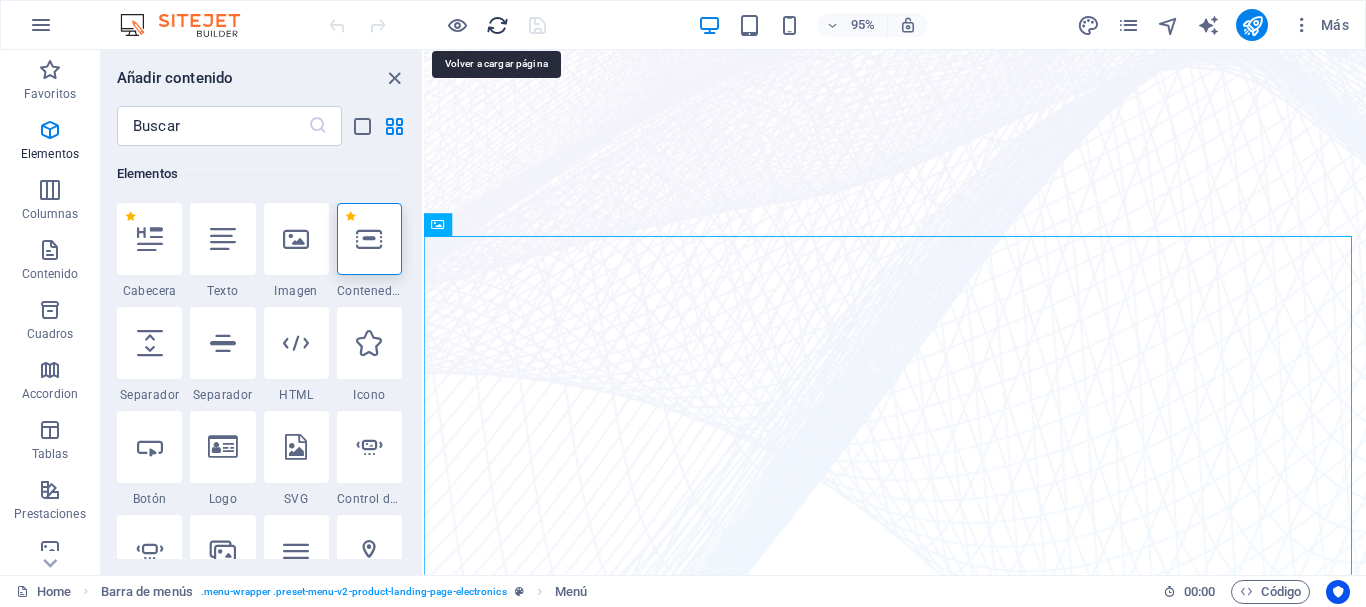 click at bounding box center [497, 25] 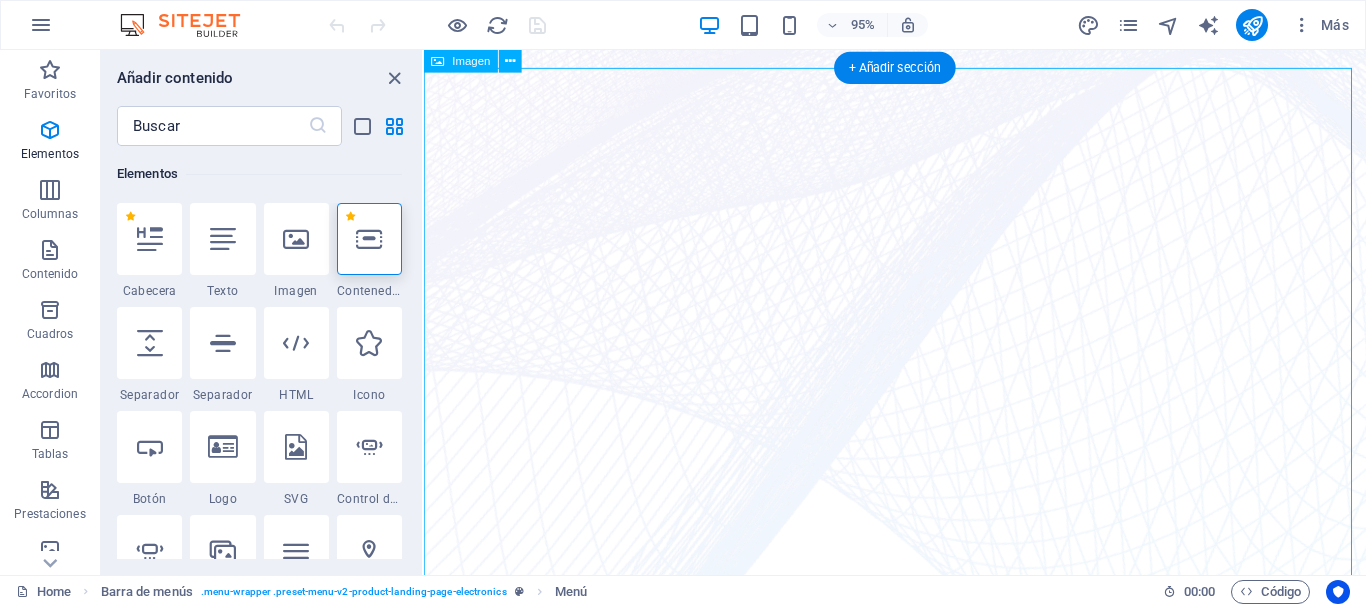 scroll, scrollTop: 300, scrollLeft: 0, axis: vertical 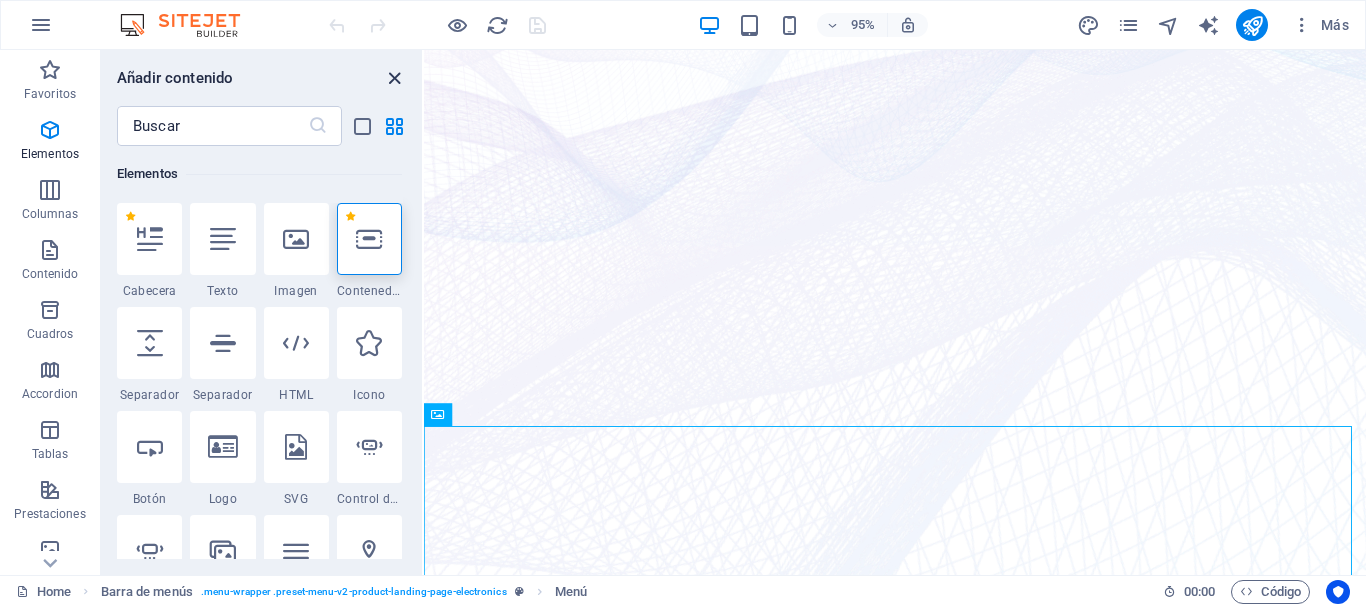 click at bounding box center [394, 78] 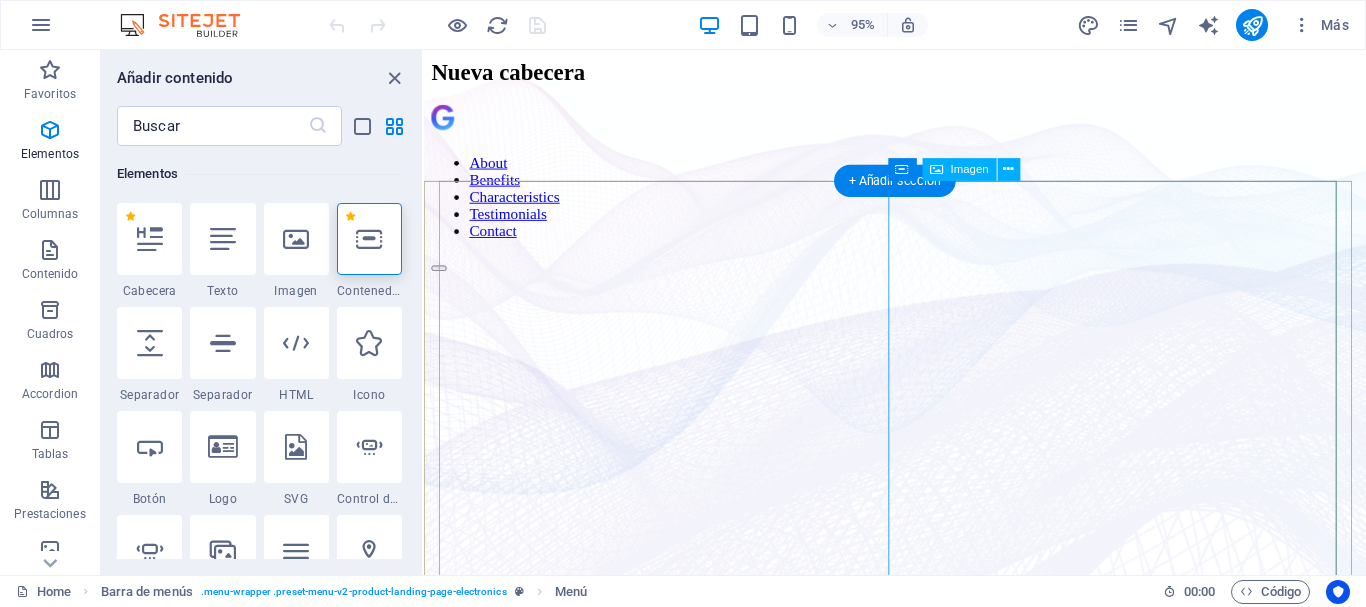 scroll, scrollTop: 0, scrollLeft: 0, axis: both 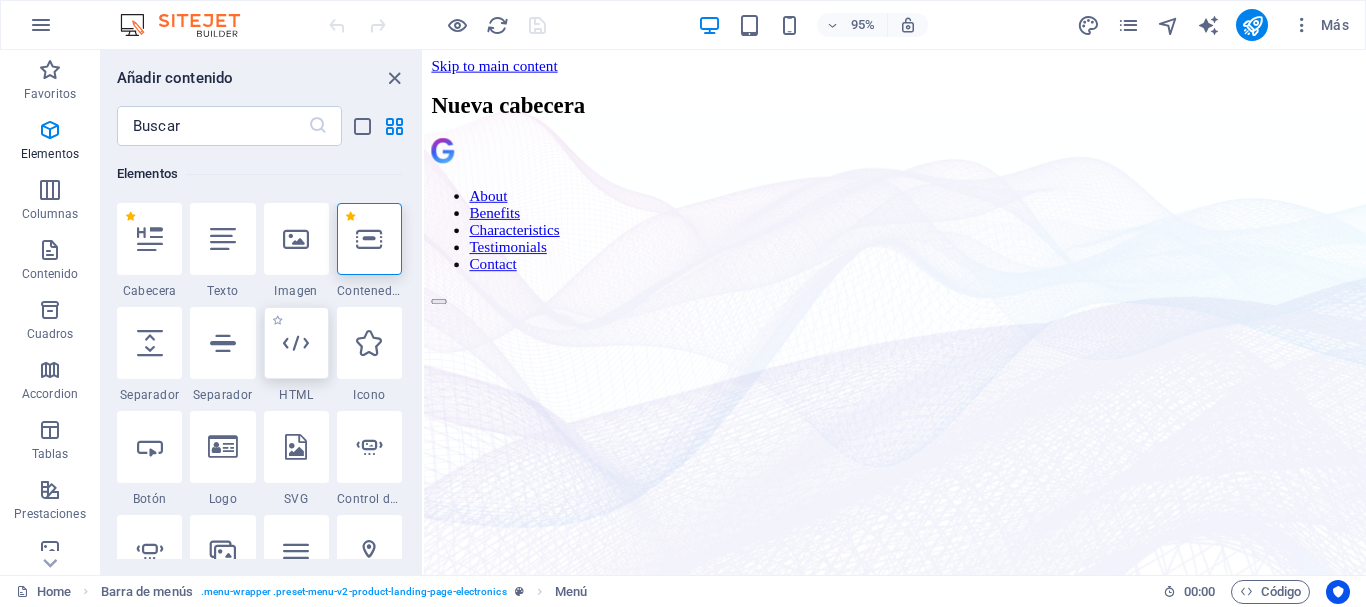 click at bounding box center (296, 343) 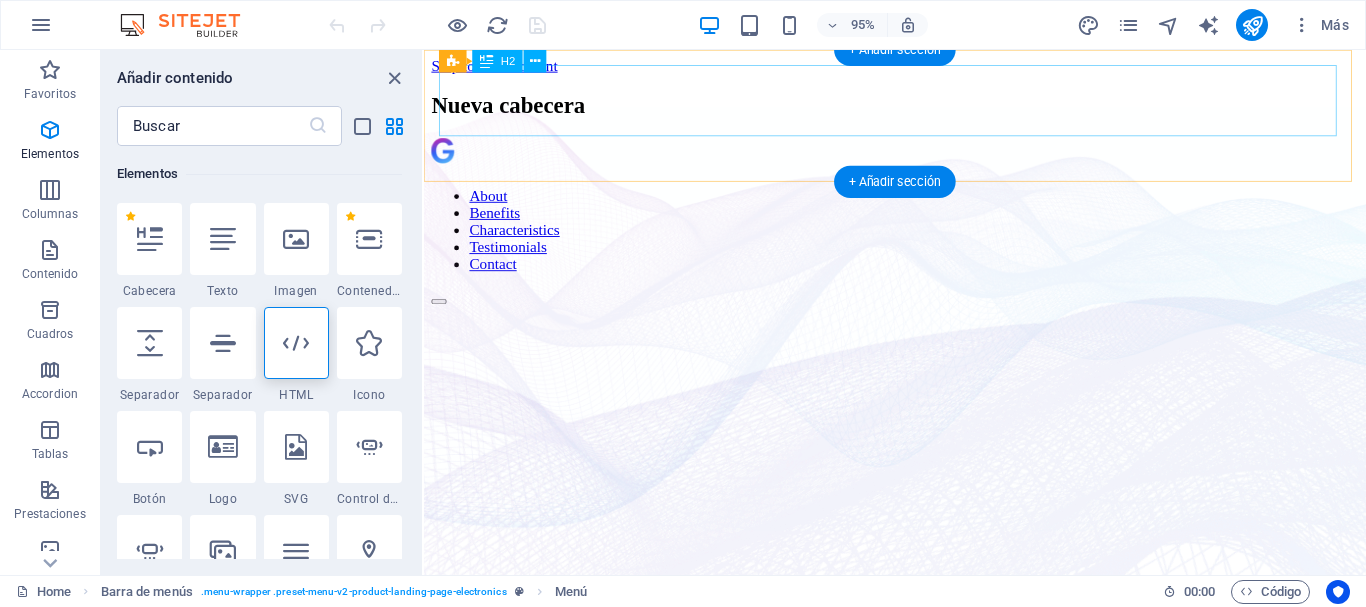 click on "Nueva cabecera" at bounding box center (920, 109) 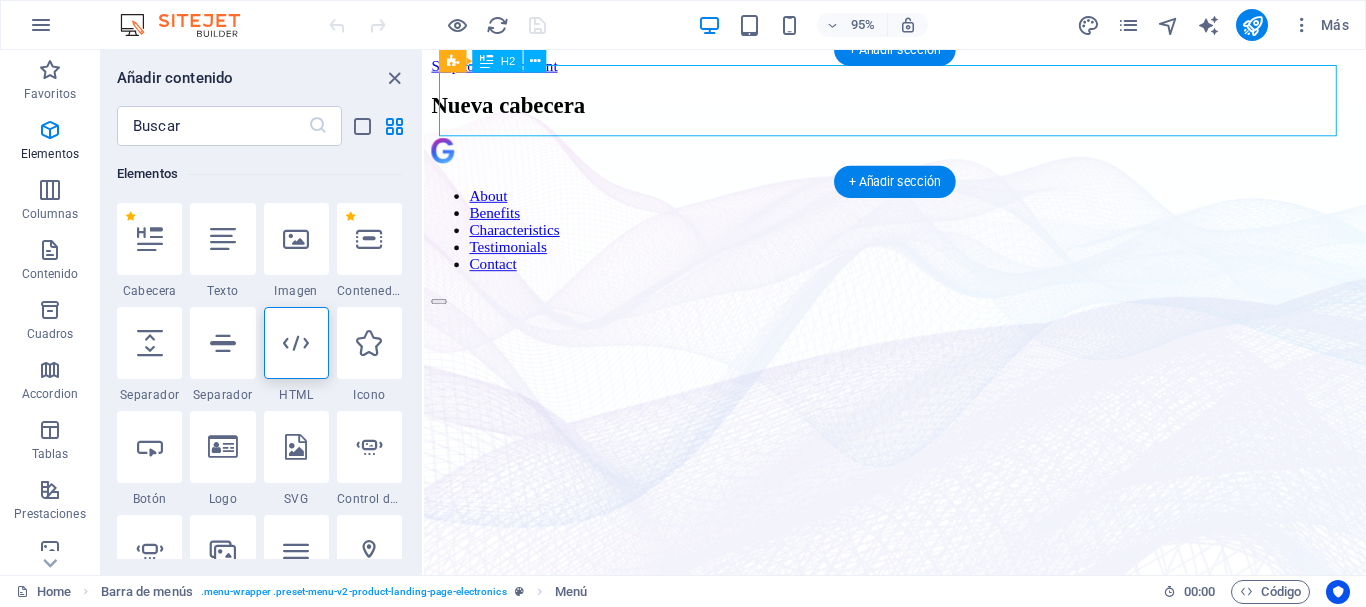 click on "Nueva cabecera" at bounding box center (920, 109) 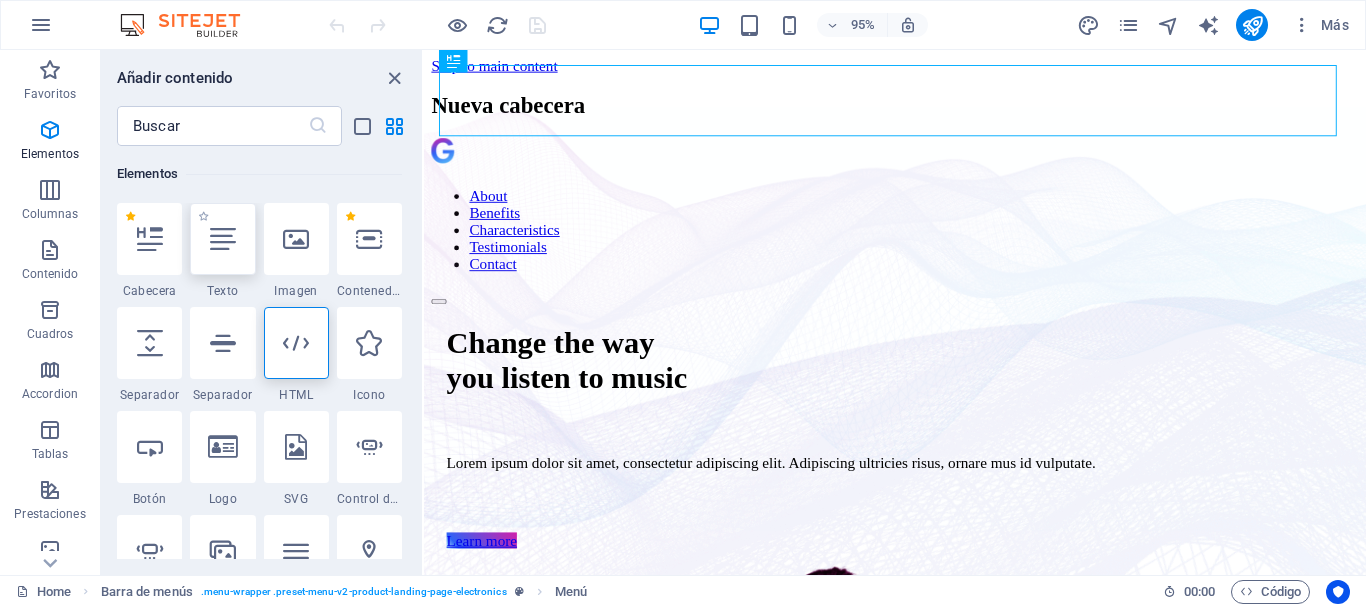 click at bounding box center (223, 239) 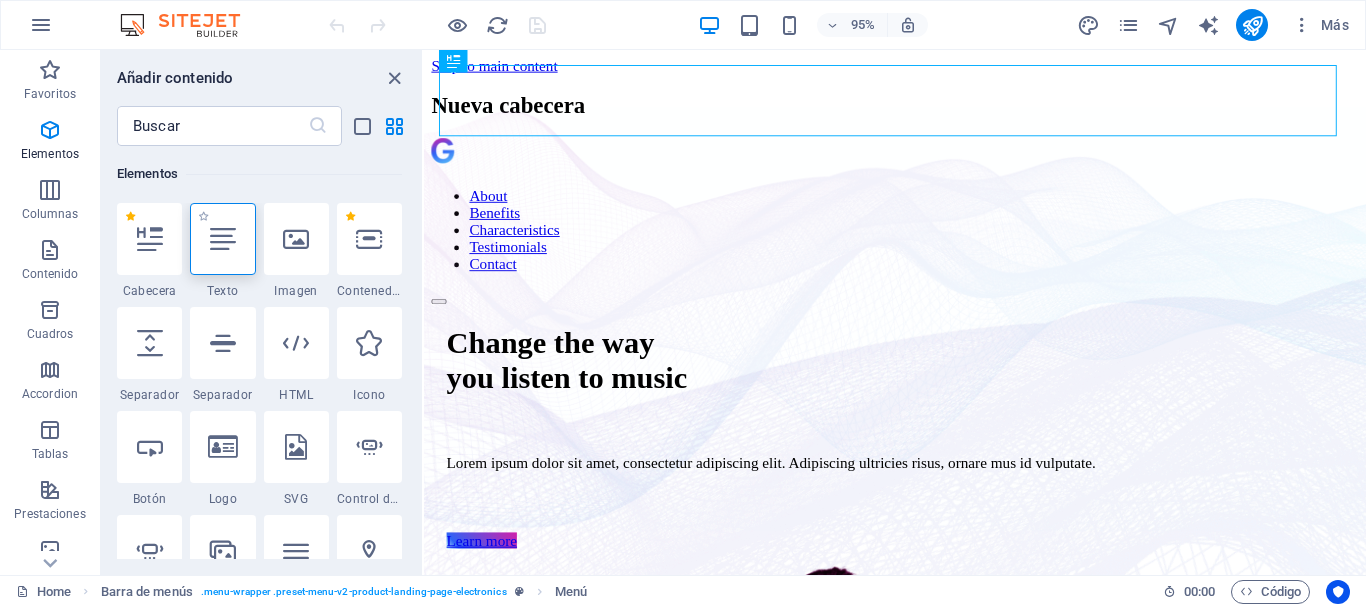 click at bounding box center [222, 239] 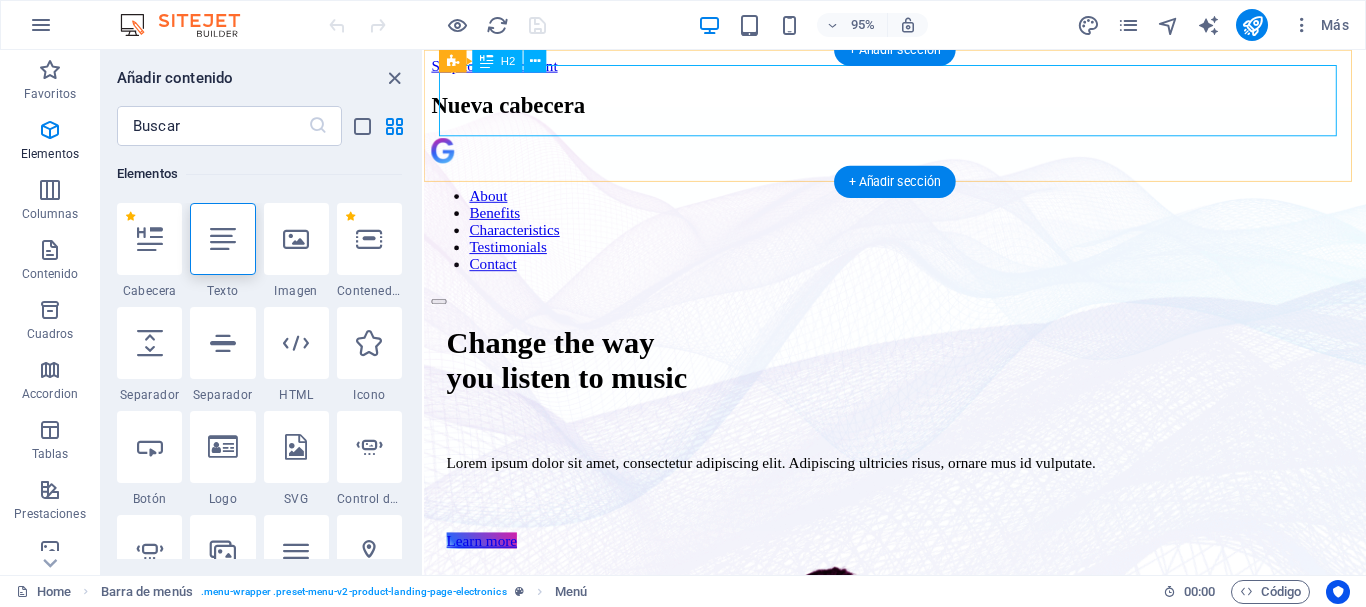 click on "Nueva cabecera" at bounding box center (920, 109) 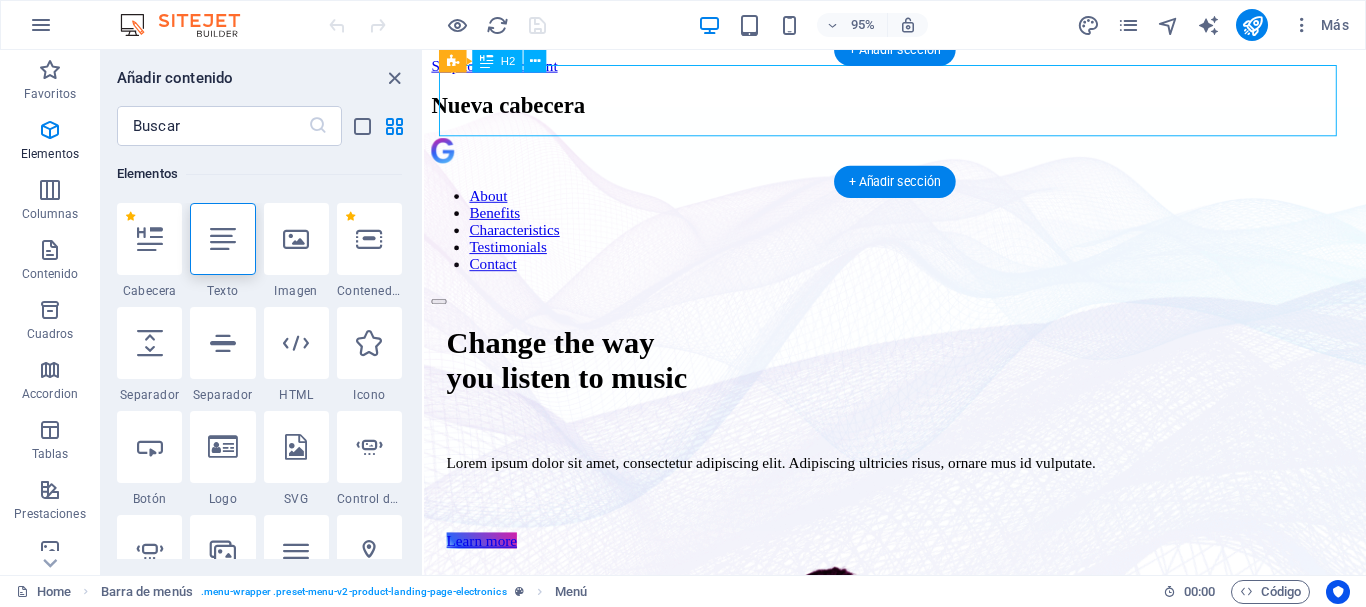 click on "Nueva cabecera" at bounding box center [920, 109] 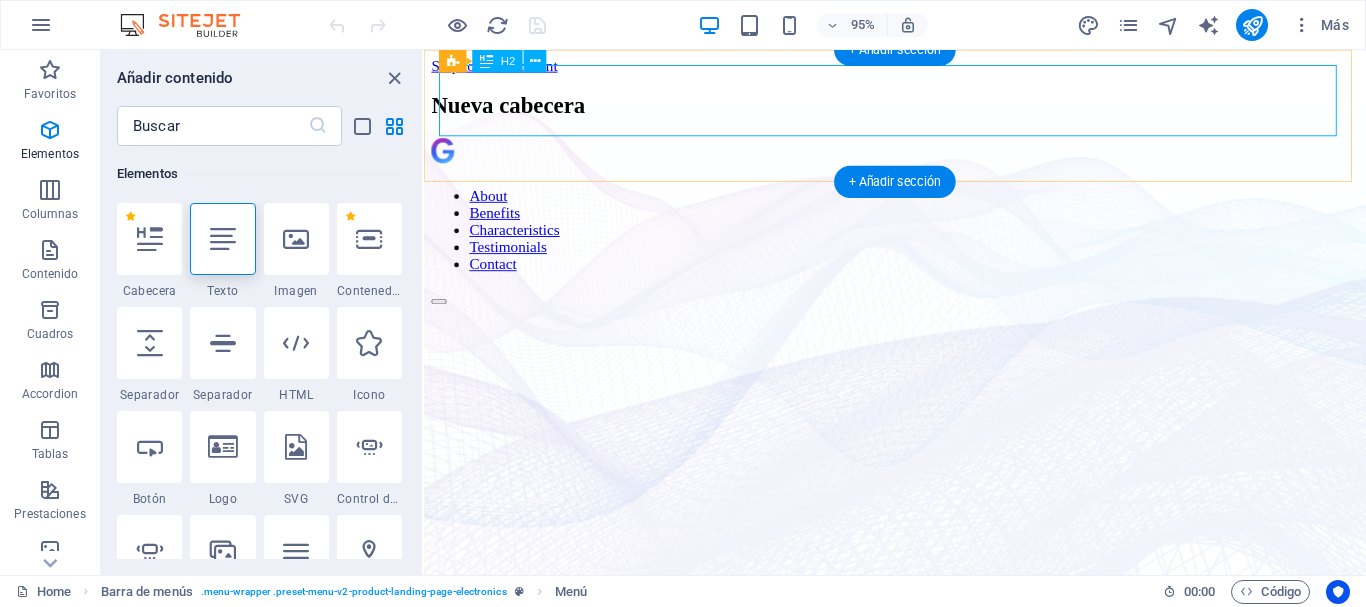 click on "Nueva cabecera" at bounding box center [920, 109] 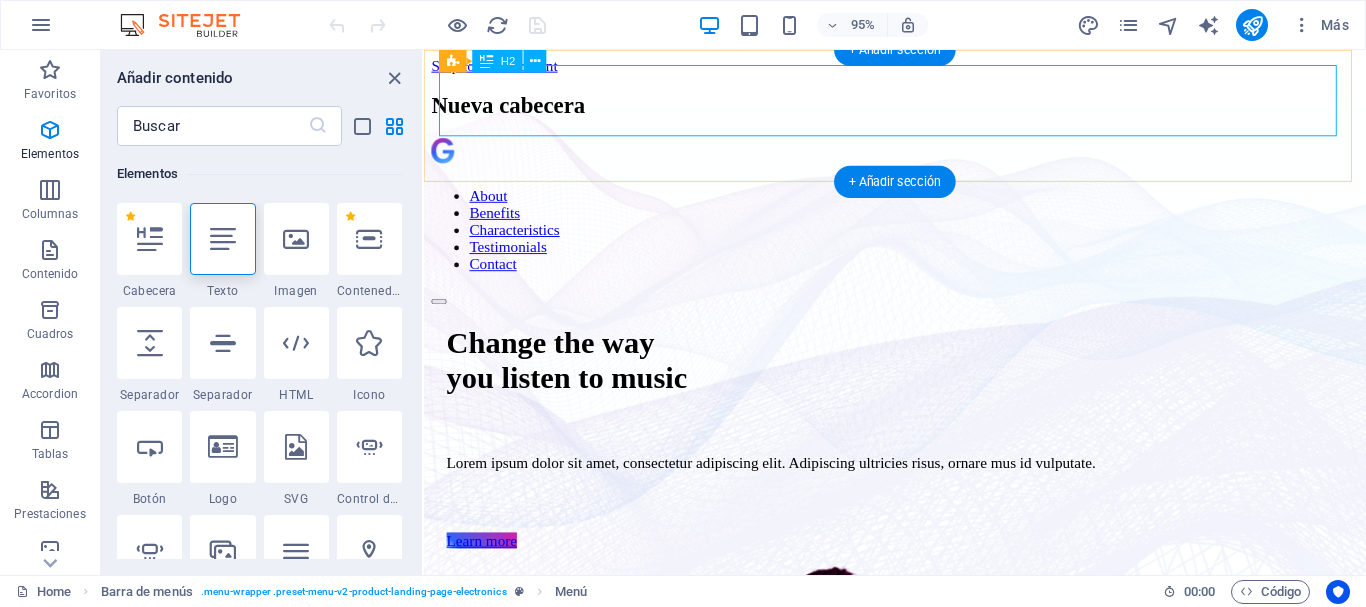 click on "Nueva cabecera" at bounding box center (920, 109) 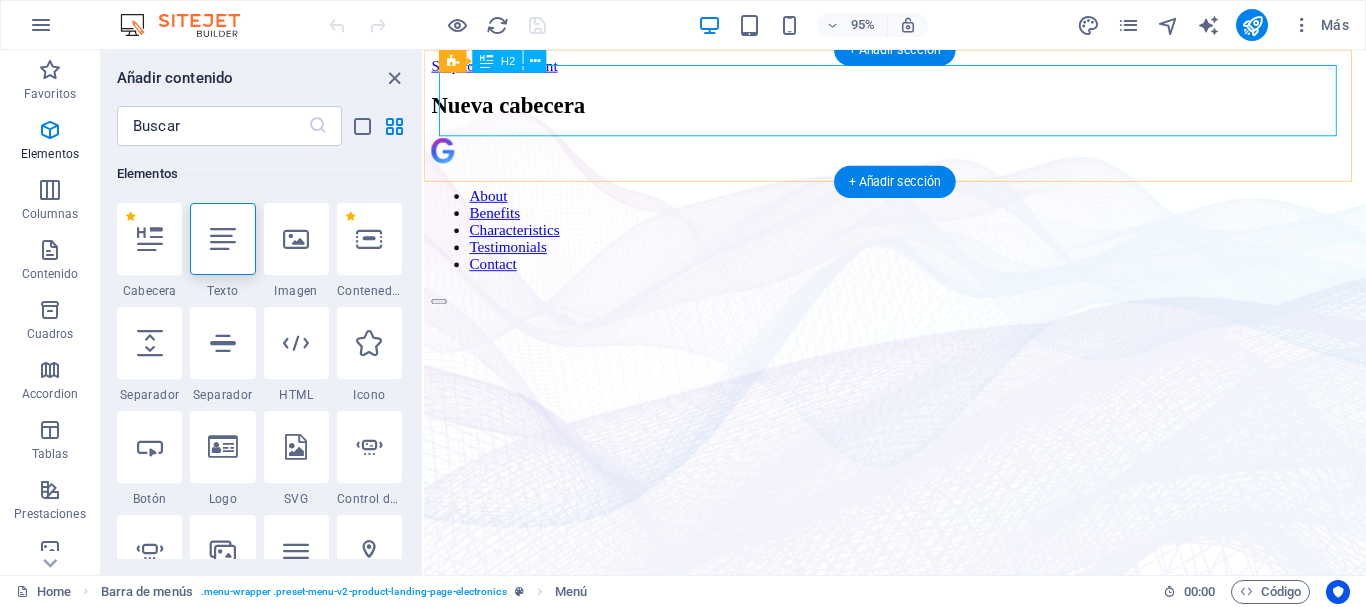 click on "Nueva cabecera" at bounding box center (920, 109) 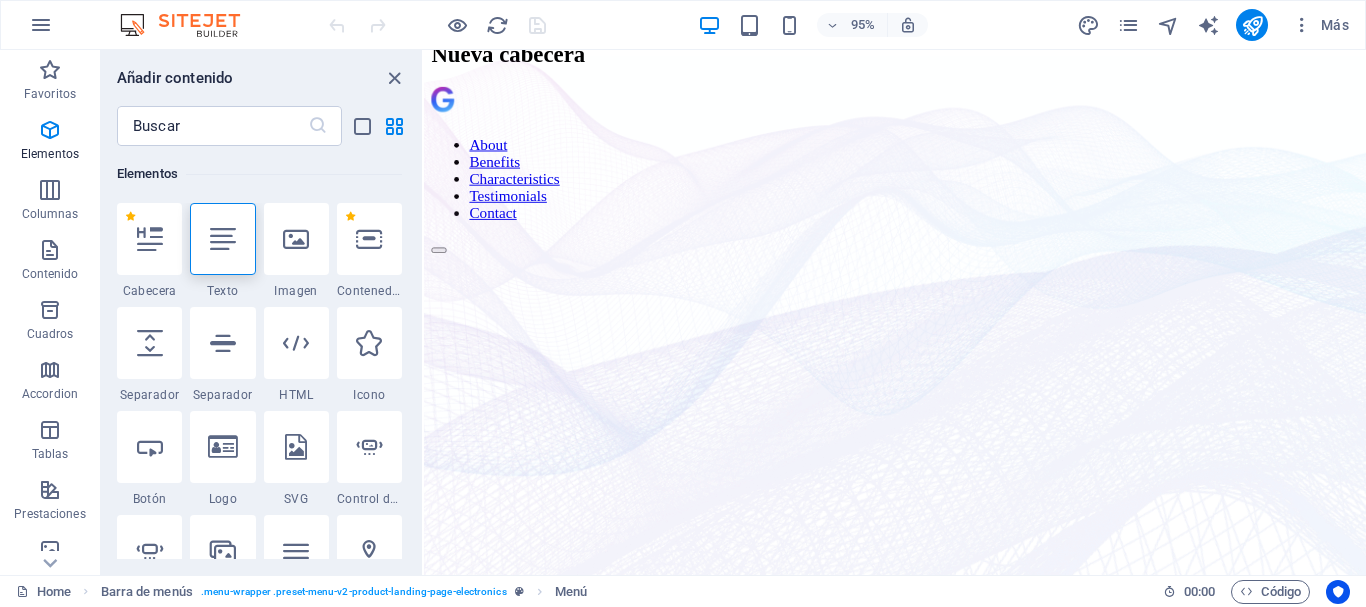 scroll, scrollTop: 0, scrollLeft: 0, axis: both 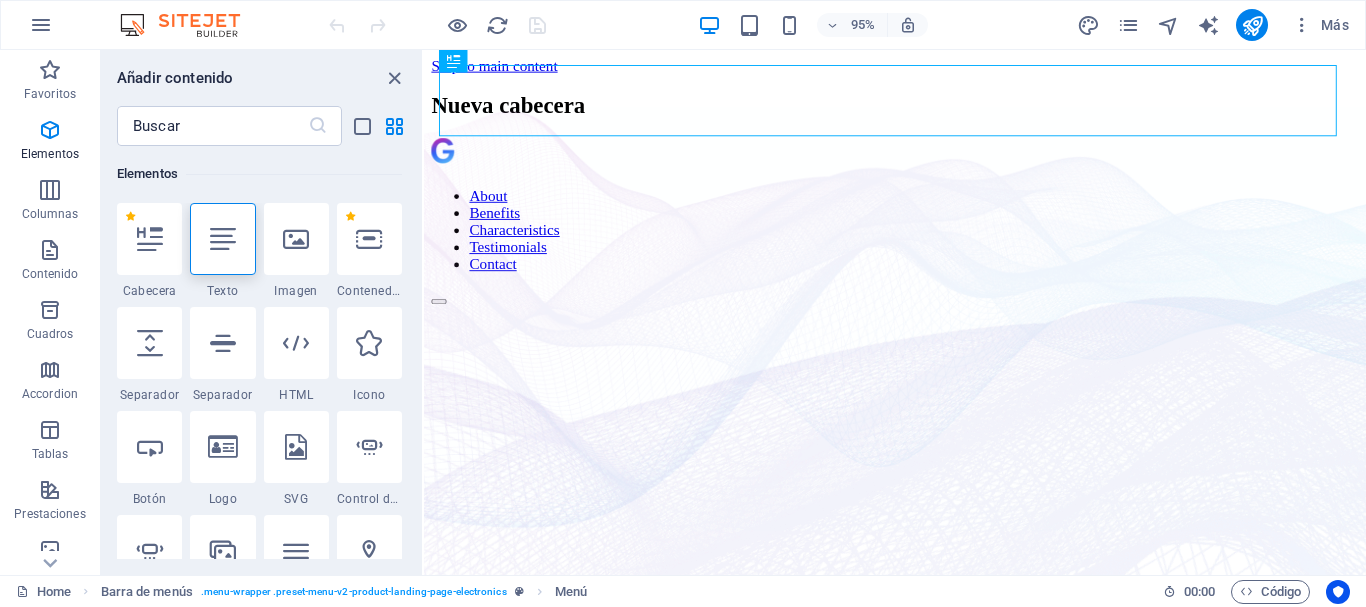 drag, startPoint x: 1406, startPoint y: 92, endPoint x: 1765, endPoint y: 96, distance: 359.02228 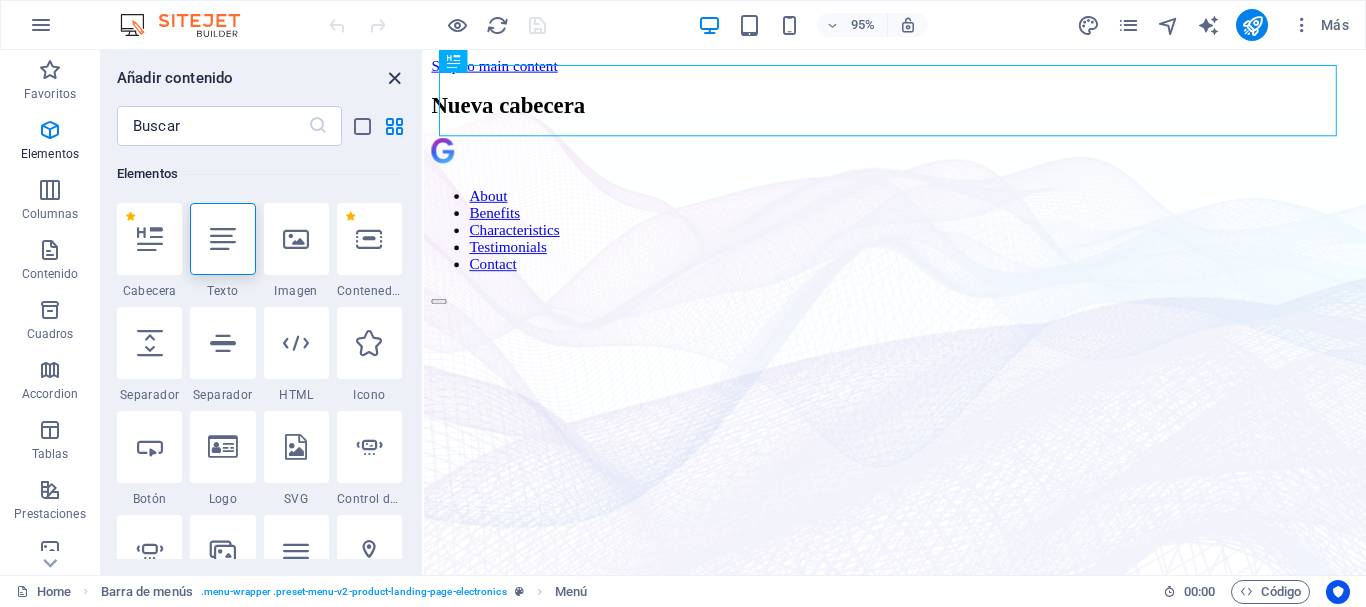 click at bounding box center (394, 78) 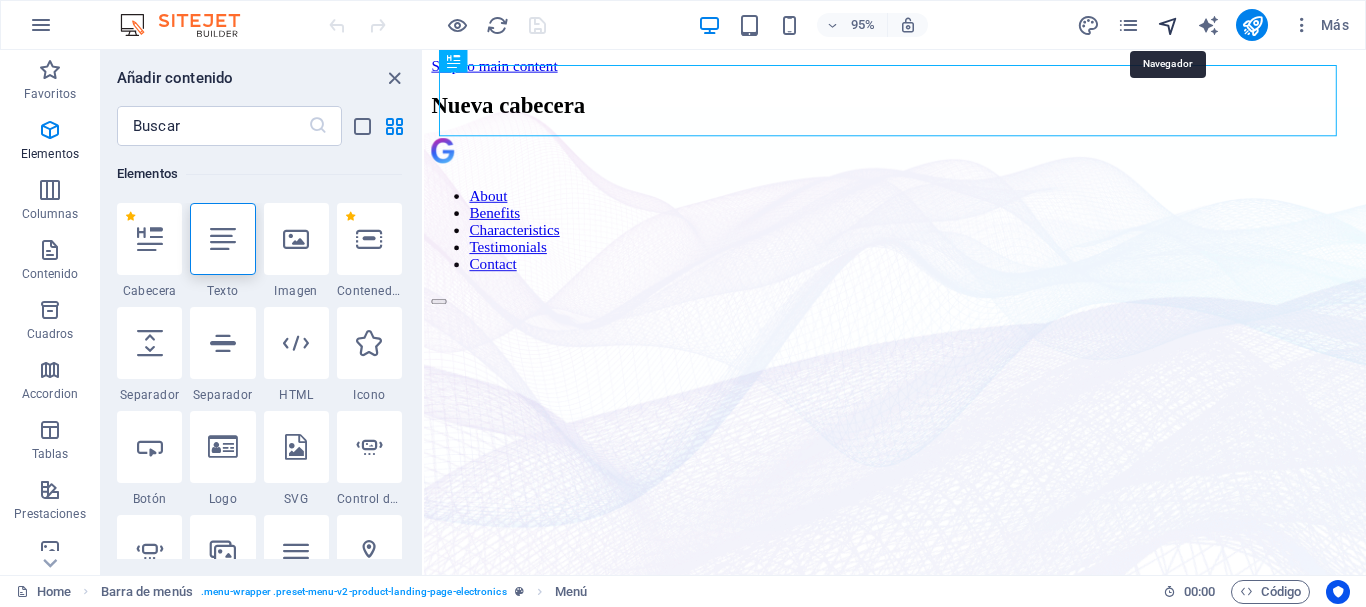 click at bounding box center (1168, 25) 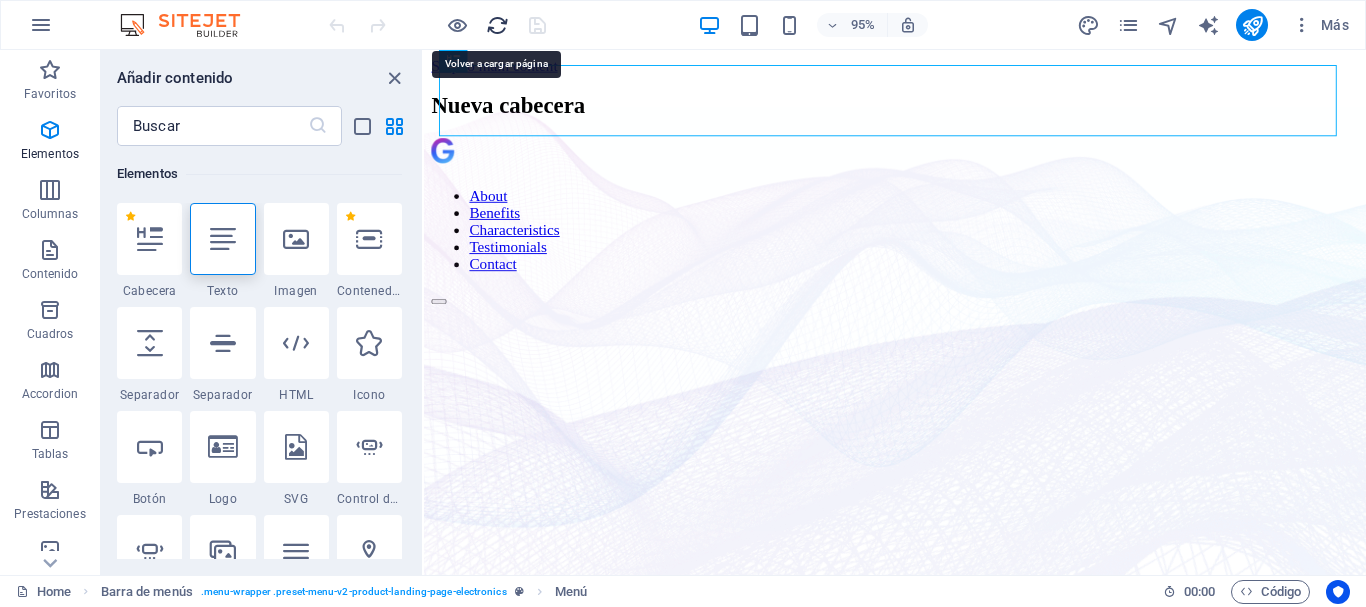 click at bounding box center [497, 25] 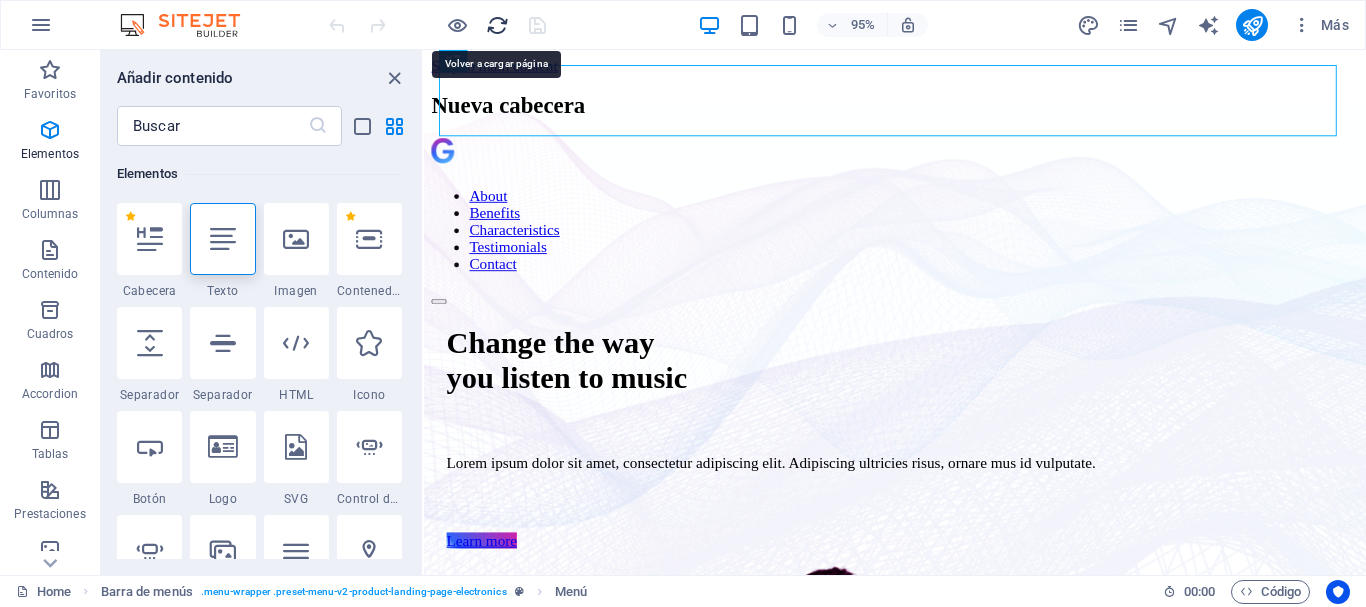 click at bounding box center (497, 25) 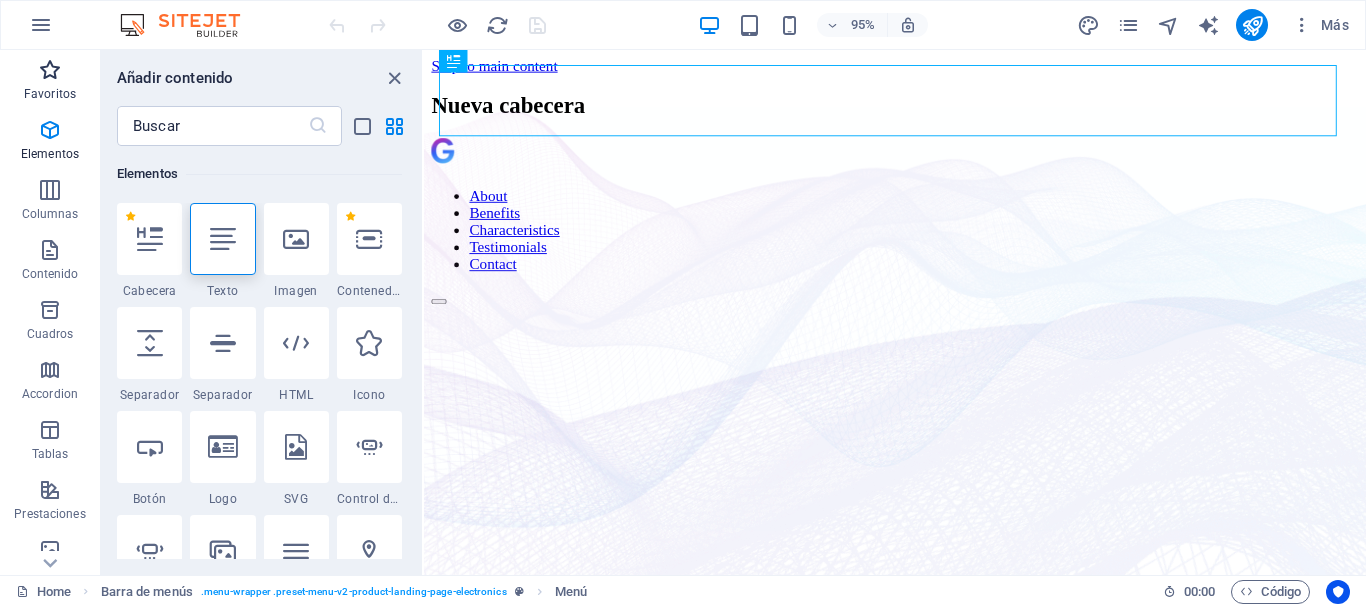 click at bounding box center (50, 70) 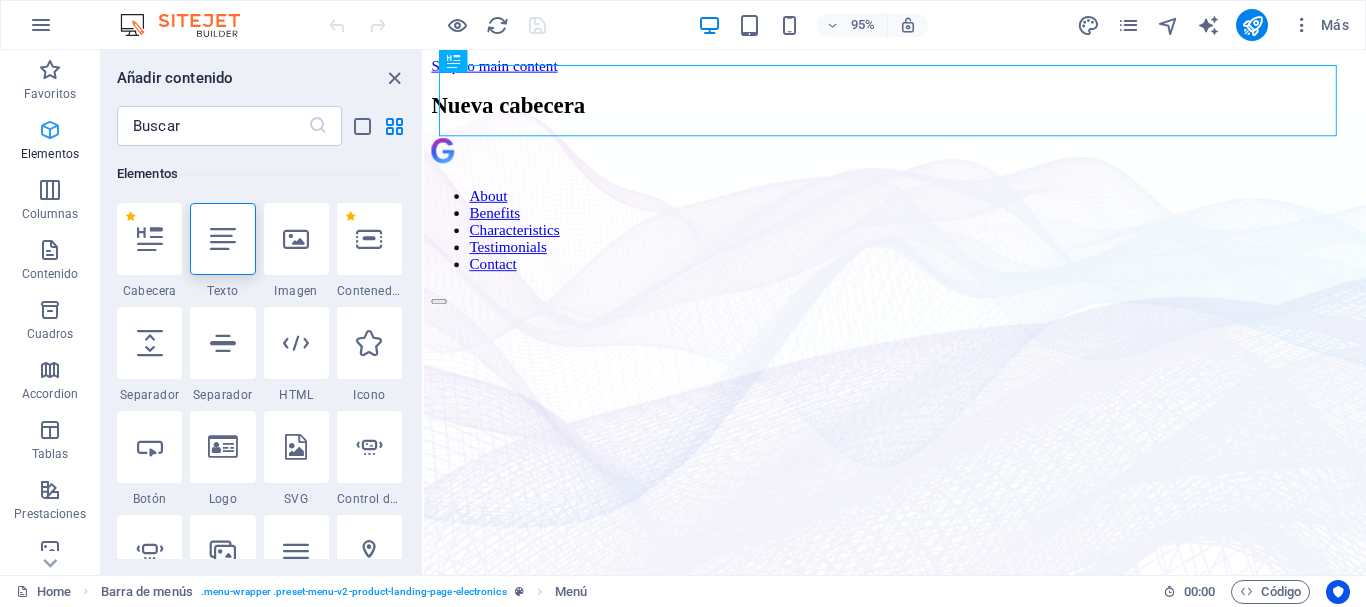 click at bounding box center (50, 130) 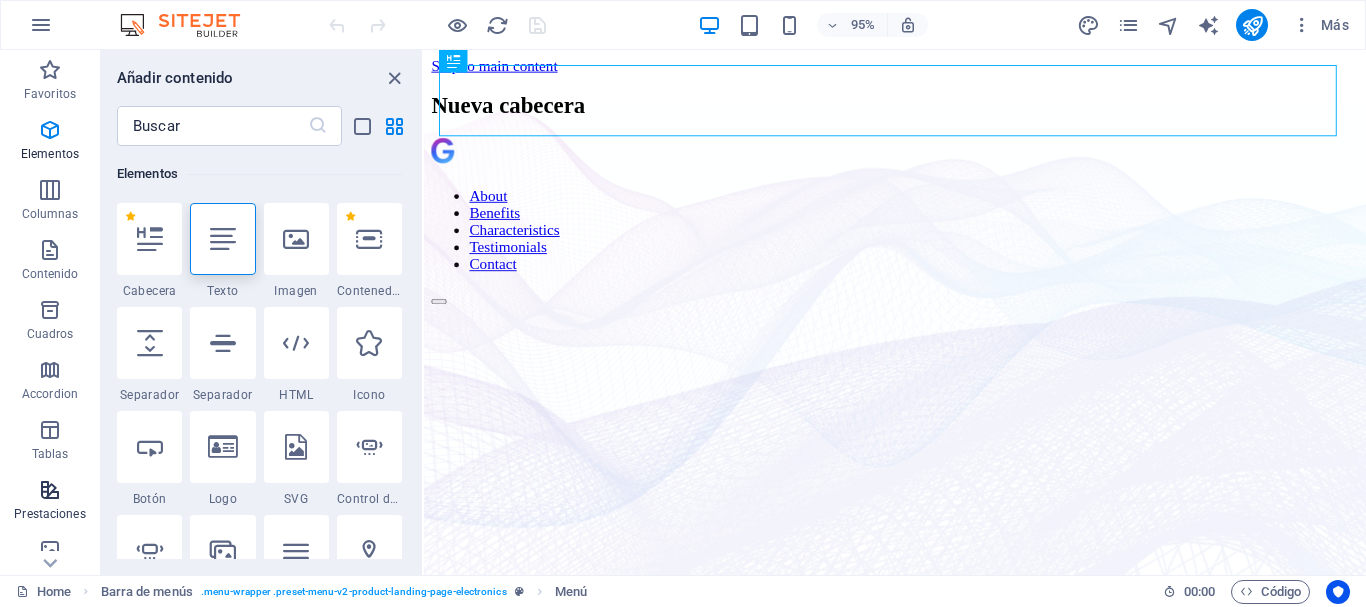 click on "Prestaciones" at bounding box center [49, 514] 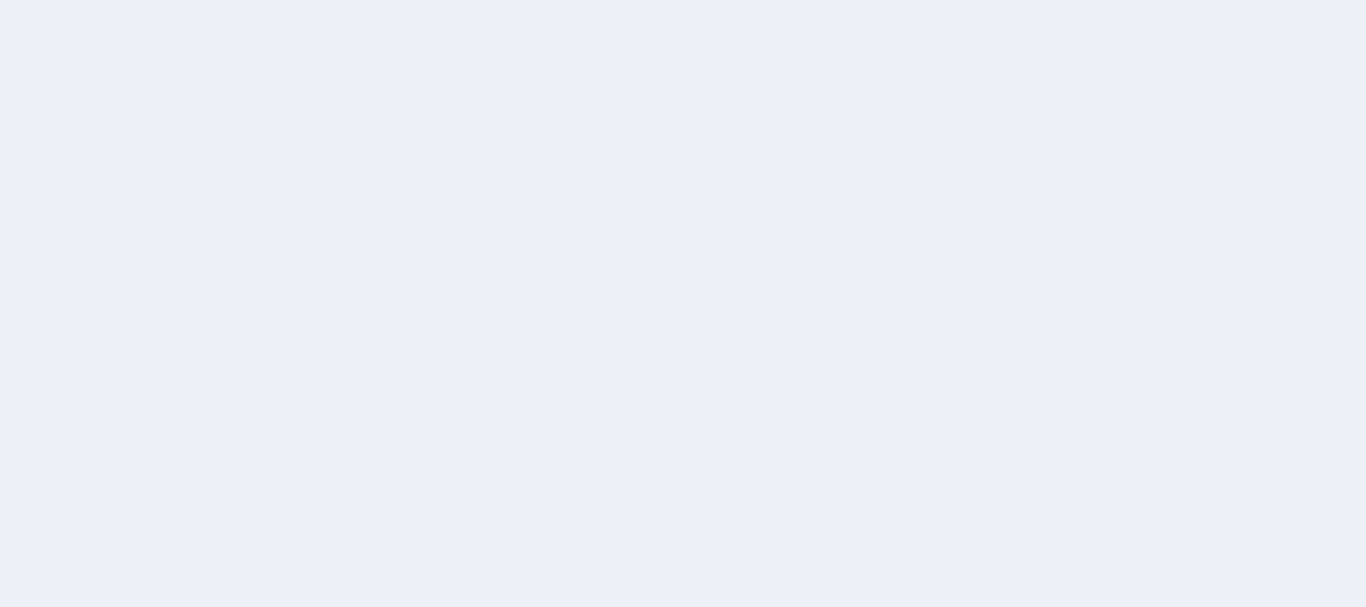 scroll, scrollTop: 0, scrollLeft: 0, axis: both 